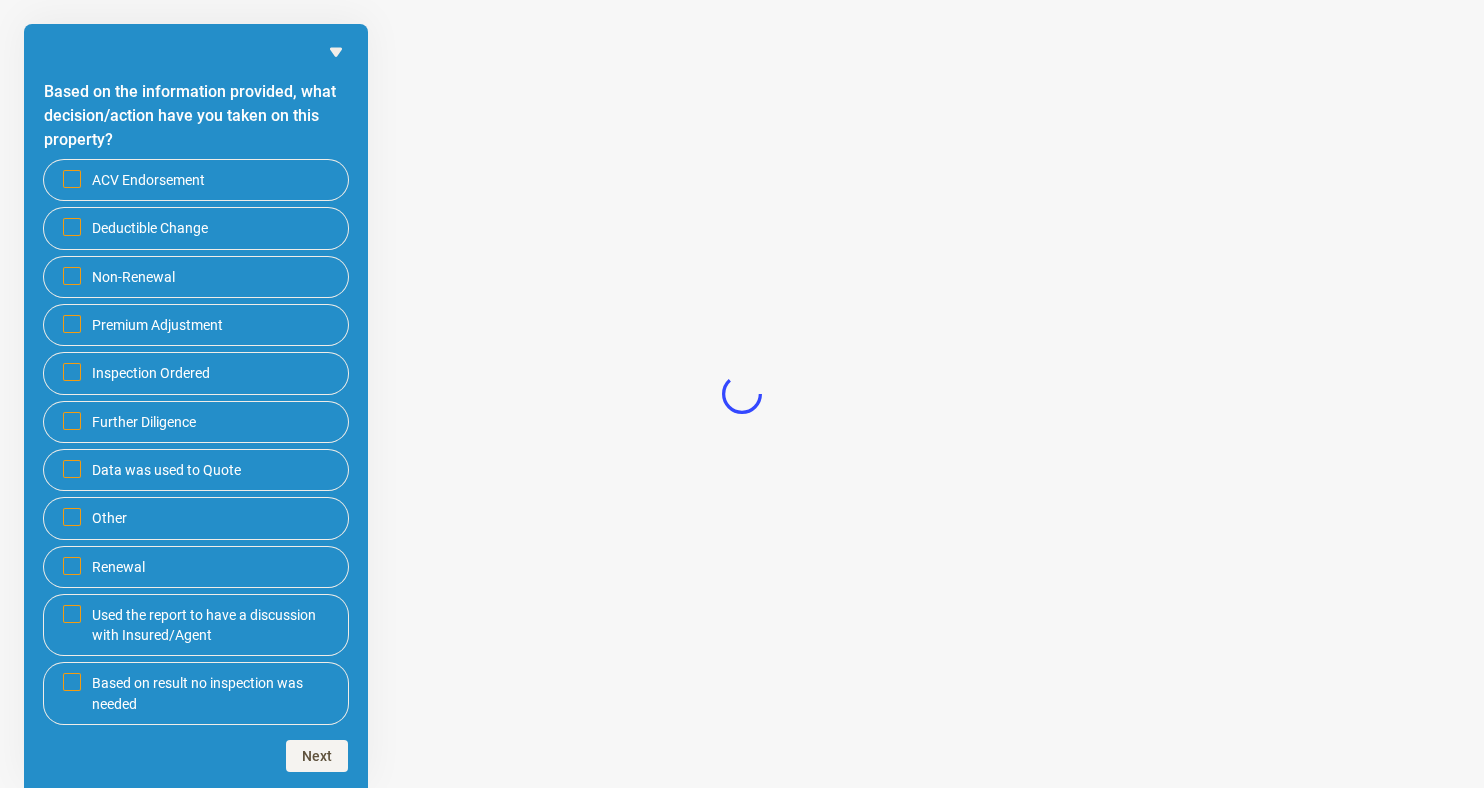 scroll, scrollTop: 0, scrollLeft: 0, axis: both 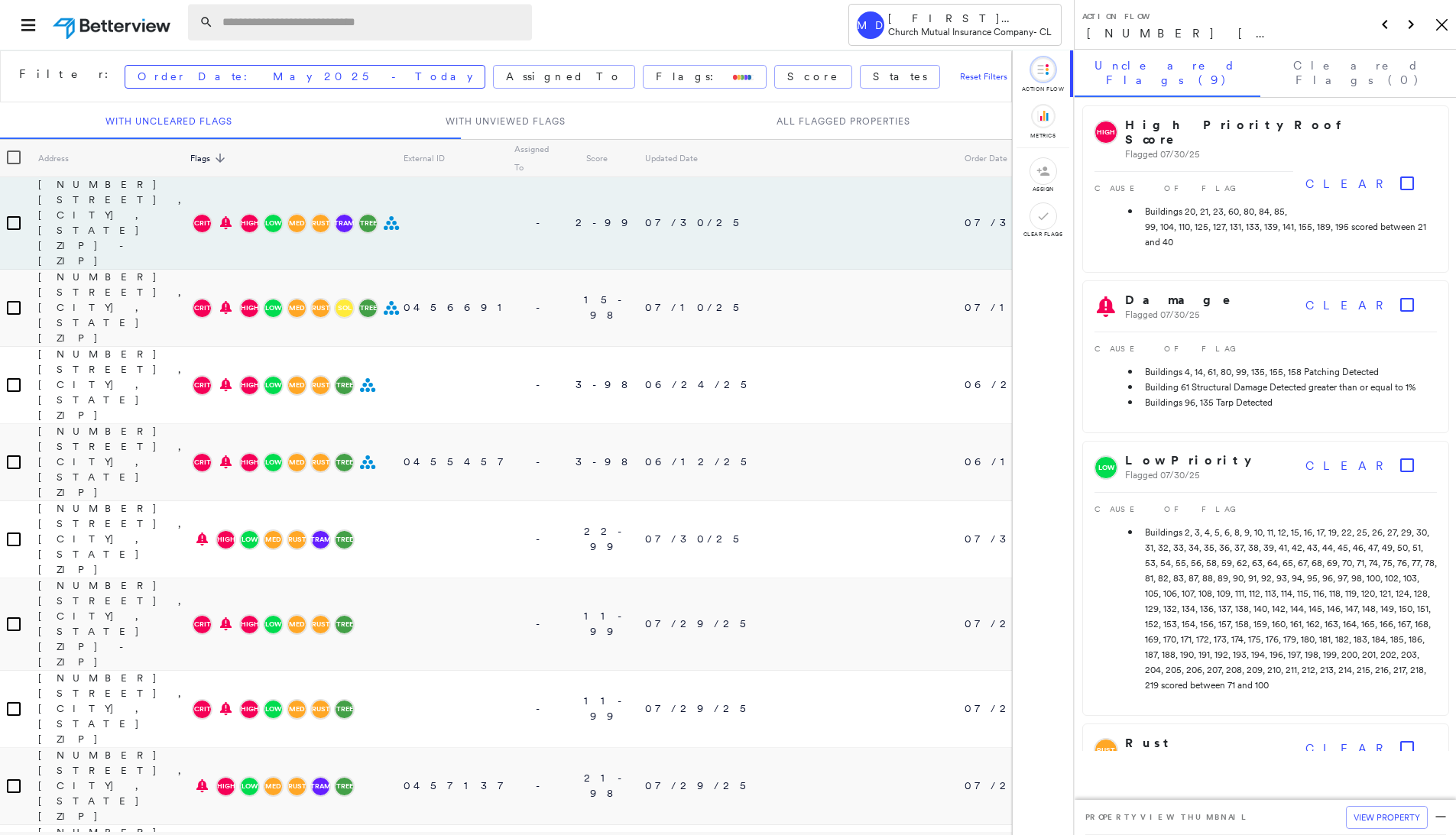 click at bounding box center [372, 22] 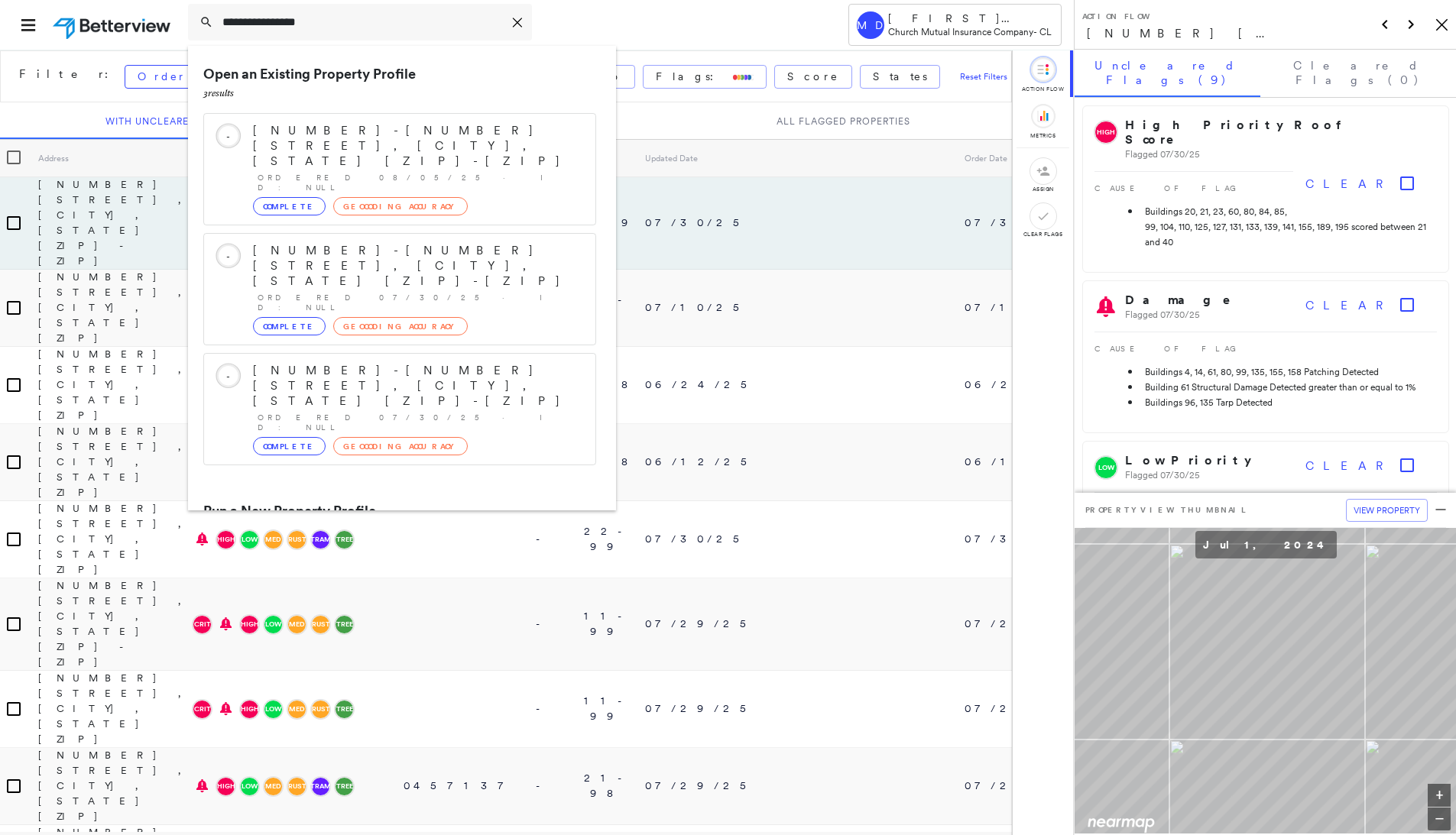 type on "**********" 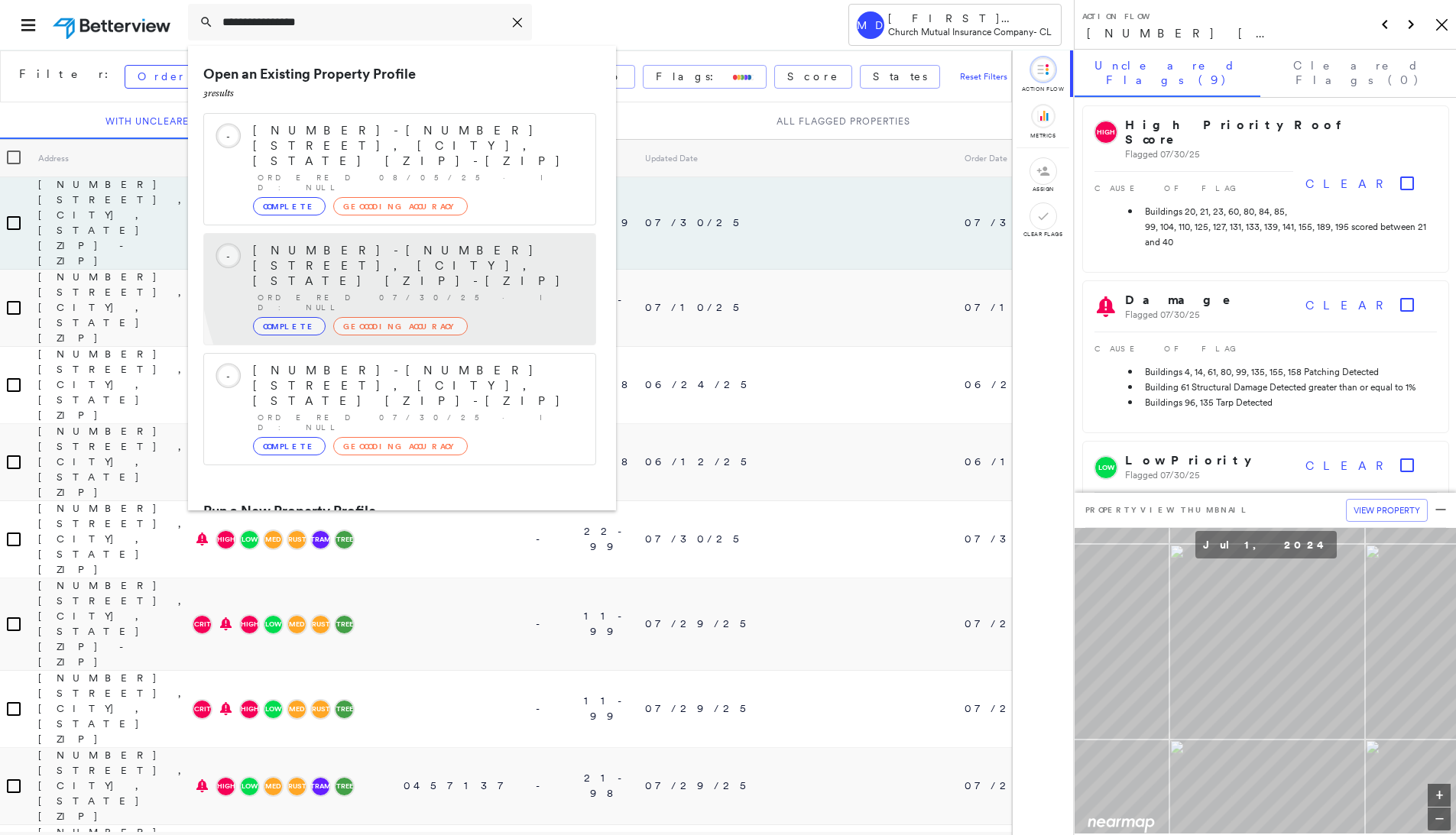 click on "[NUMBER]-[NUMBER] [STREET], [CITY], [STATE] [ZIP]-[ZIP]" at bounding box center (417, 266) 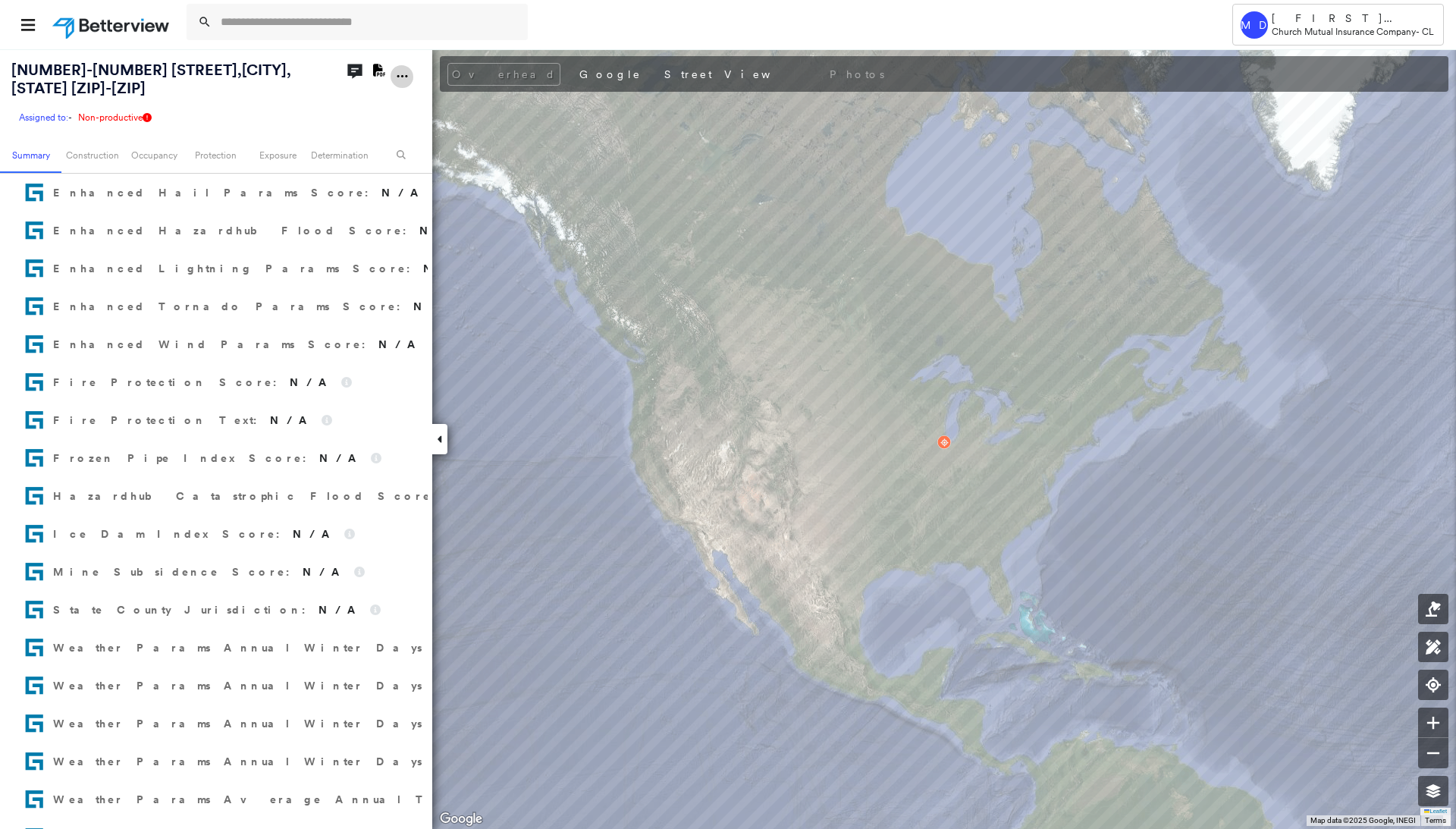 click 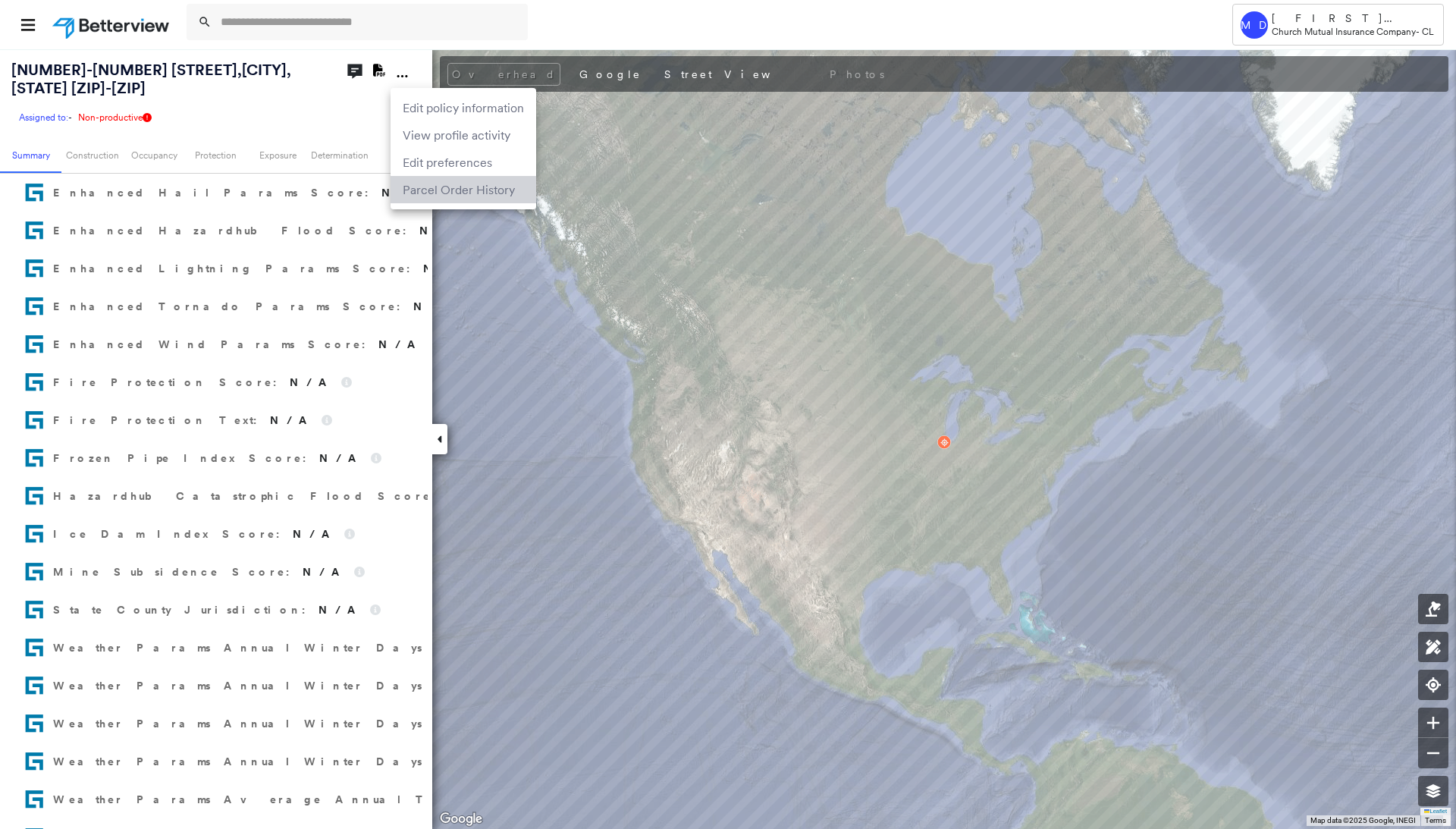 click on "Parcel Order History" at bounding box center (463, 190) 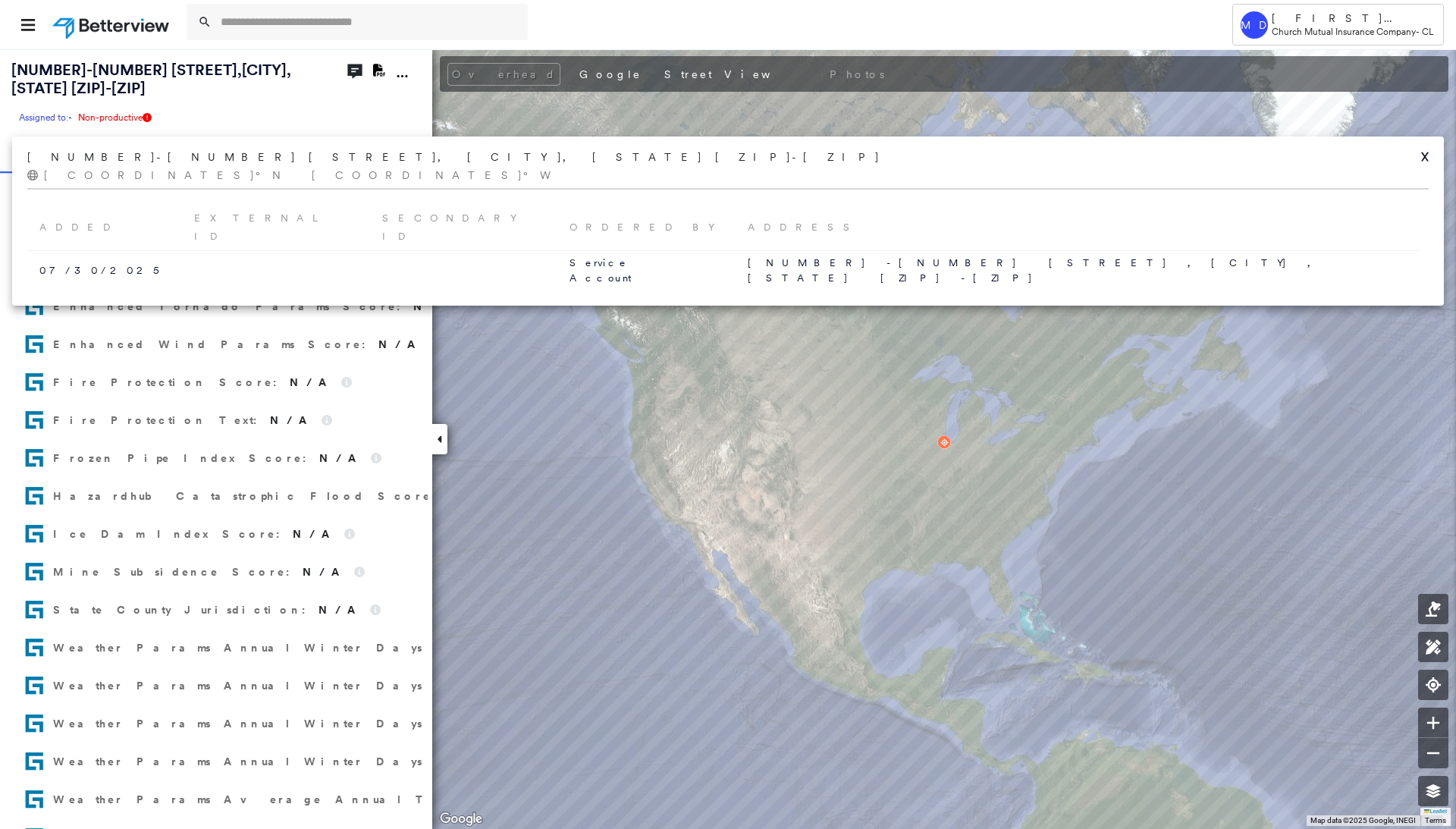 click 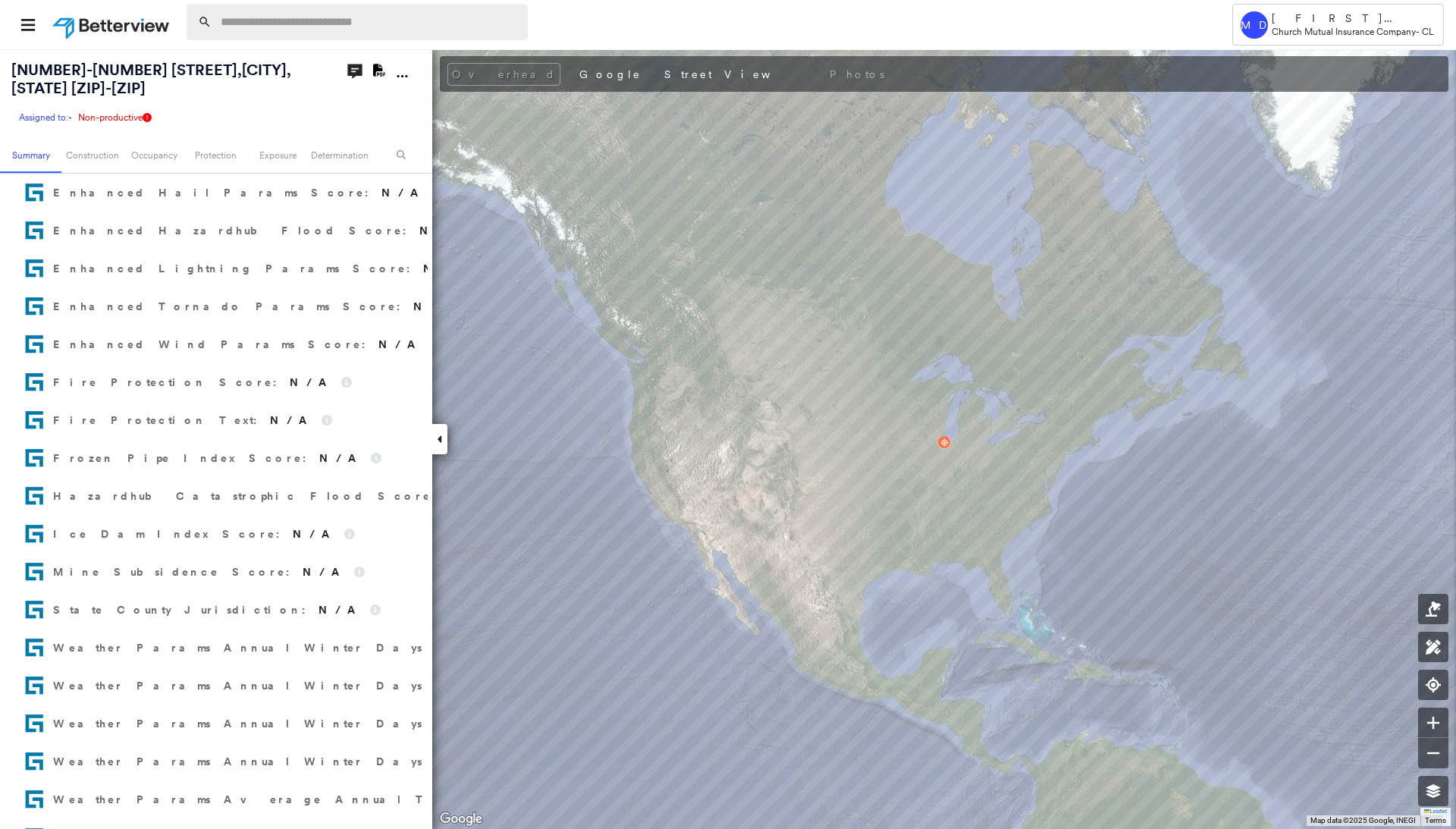 click at bounding box center (369, 22) 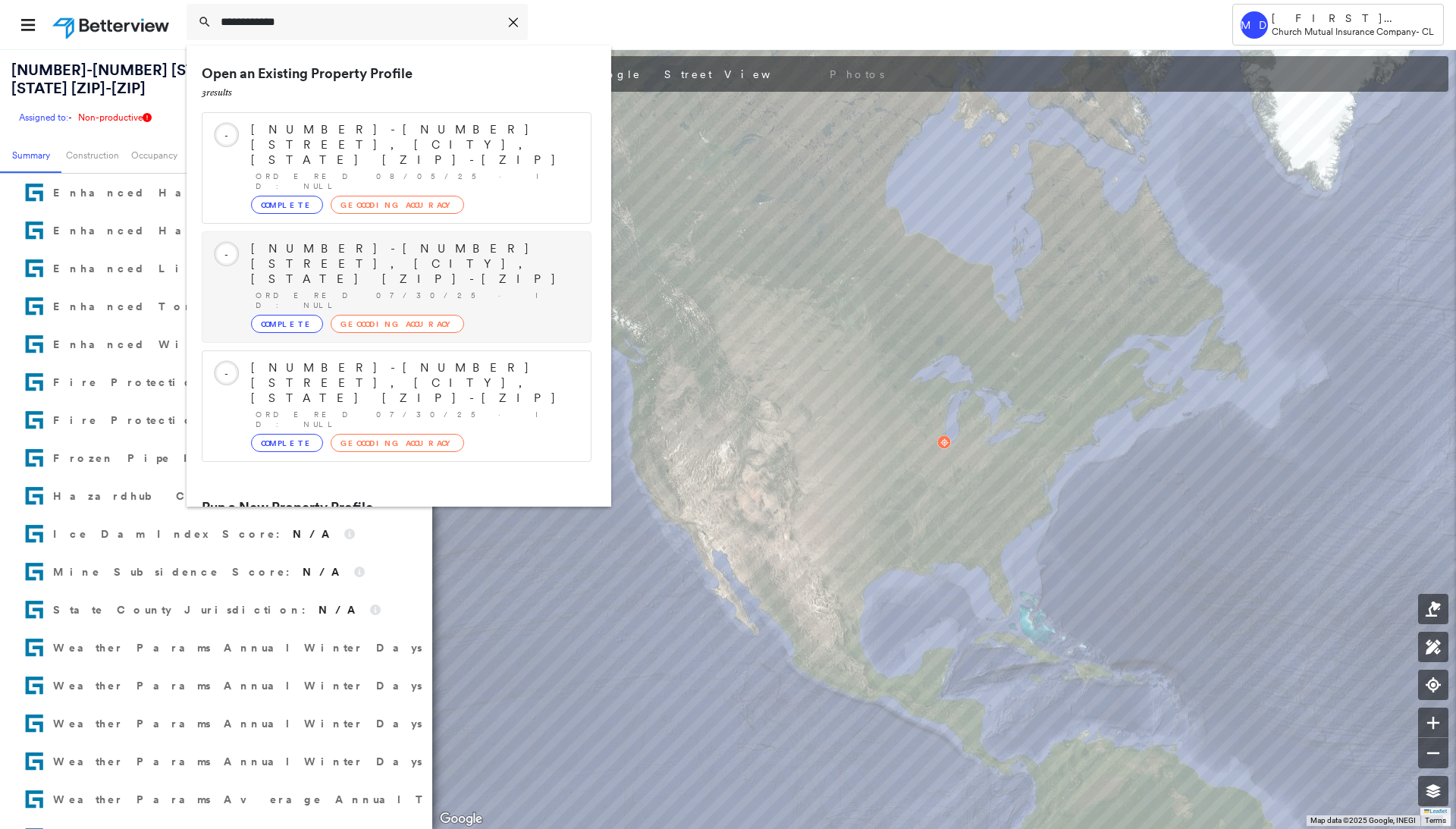 type on "**********" 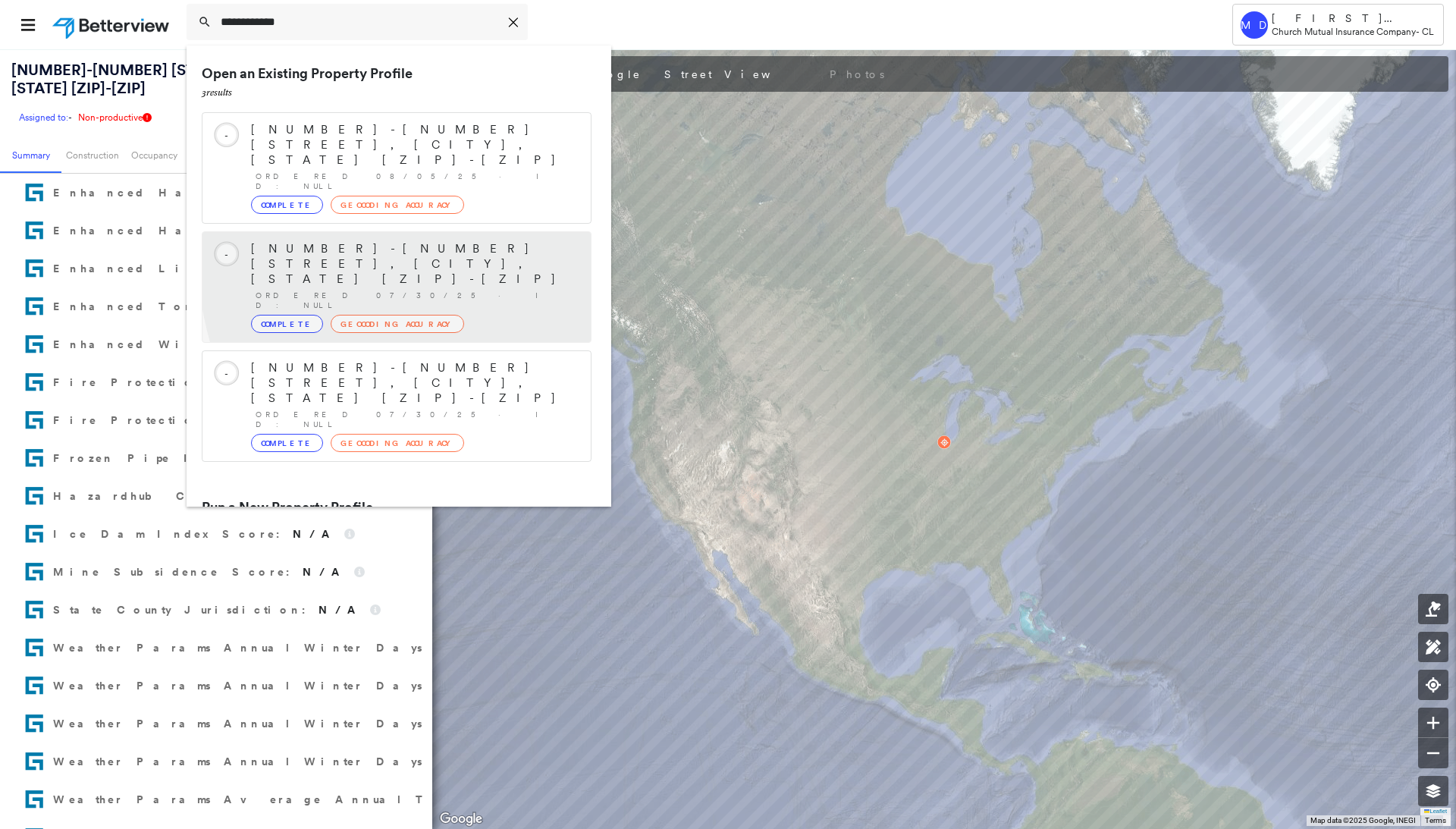 click on "[NUMBER]-[NUMBER] [STREET], [CITY], [STATE] [ZIP]-[ZIP]" at bounding box center (413, 264) 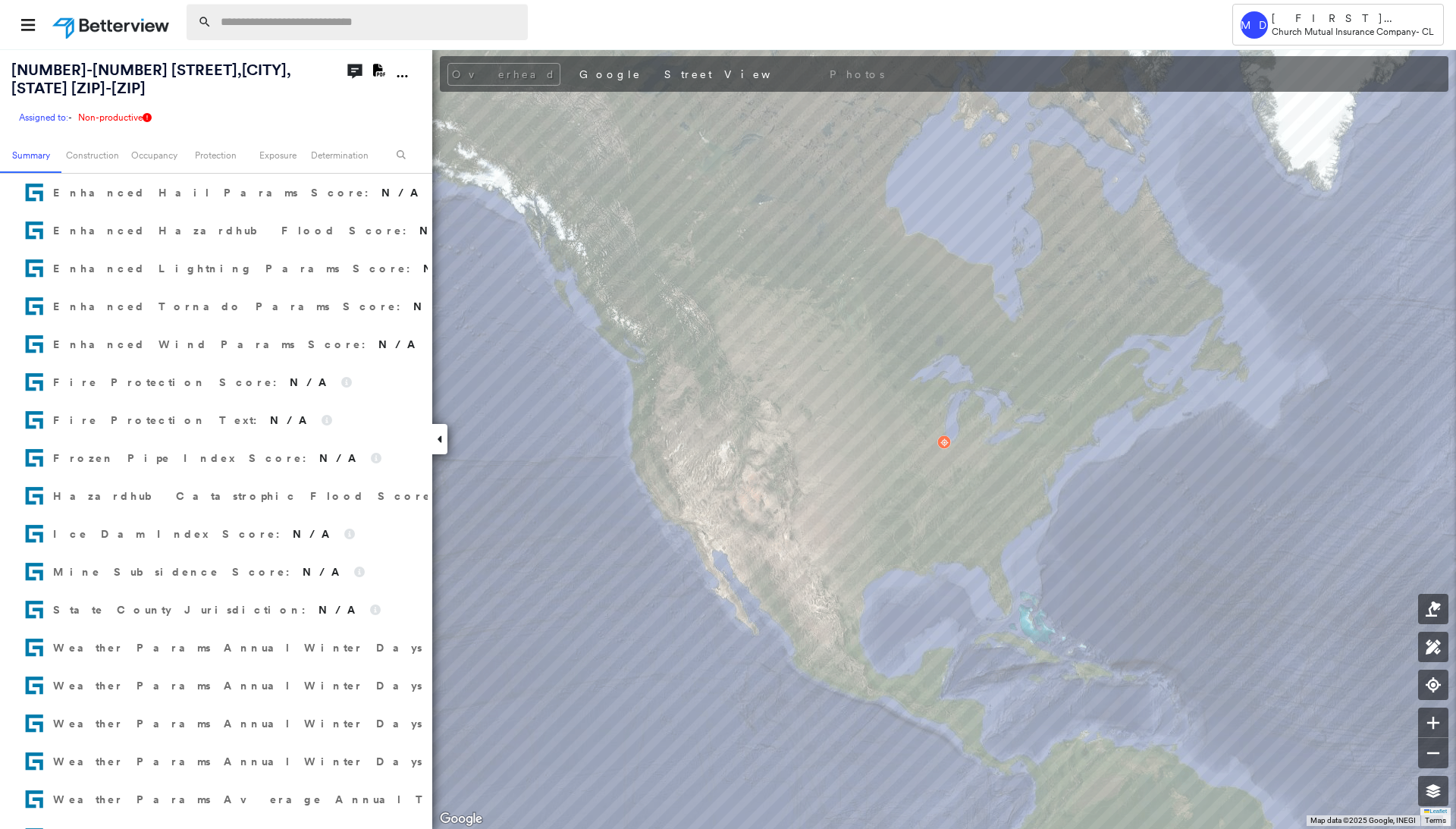 click at bounding box center [369, 22] 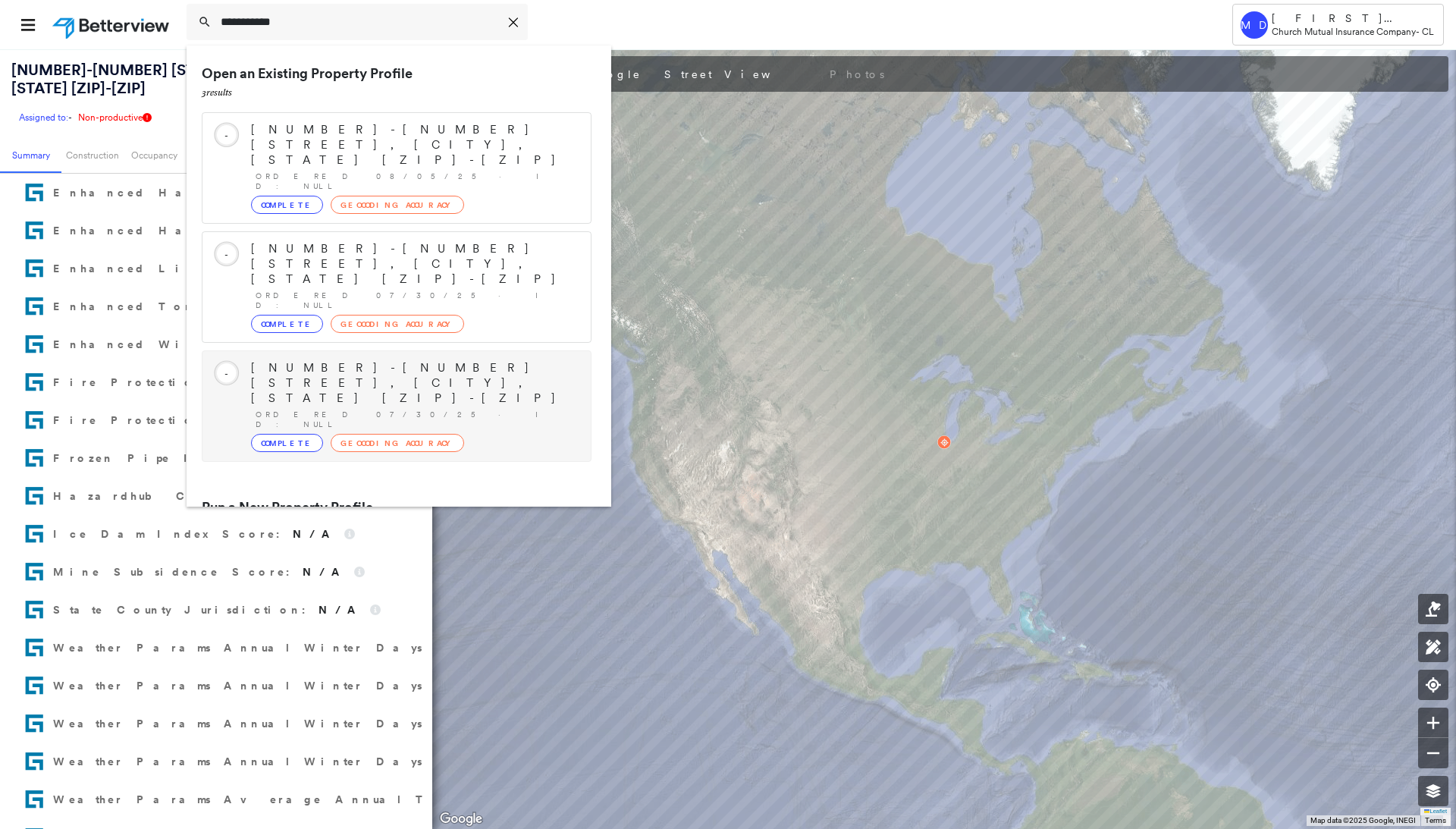 type on "**********" 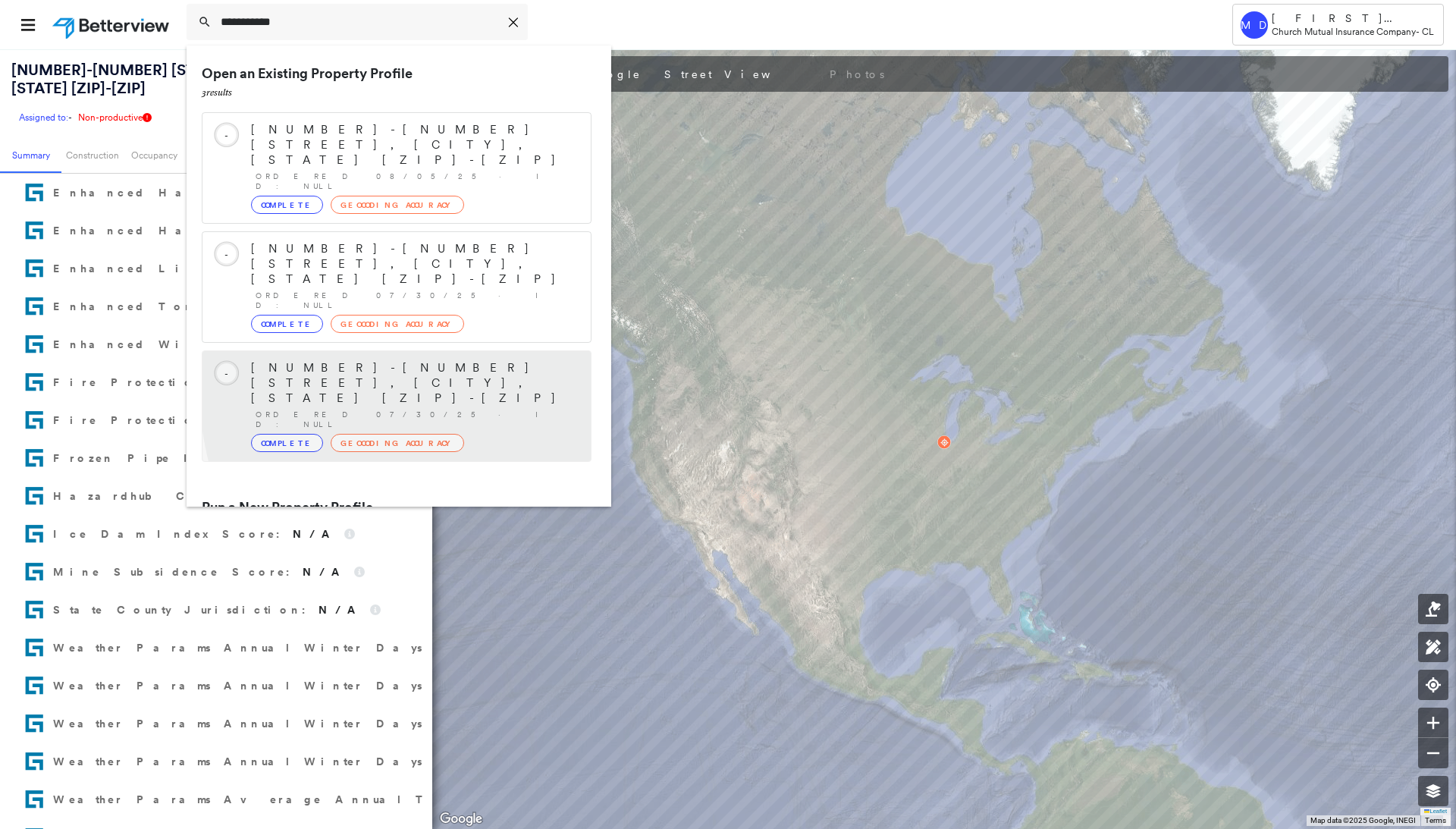 click on "Ordered 07/30/25 · ID: null" at bounding box center [416, 419] 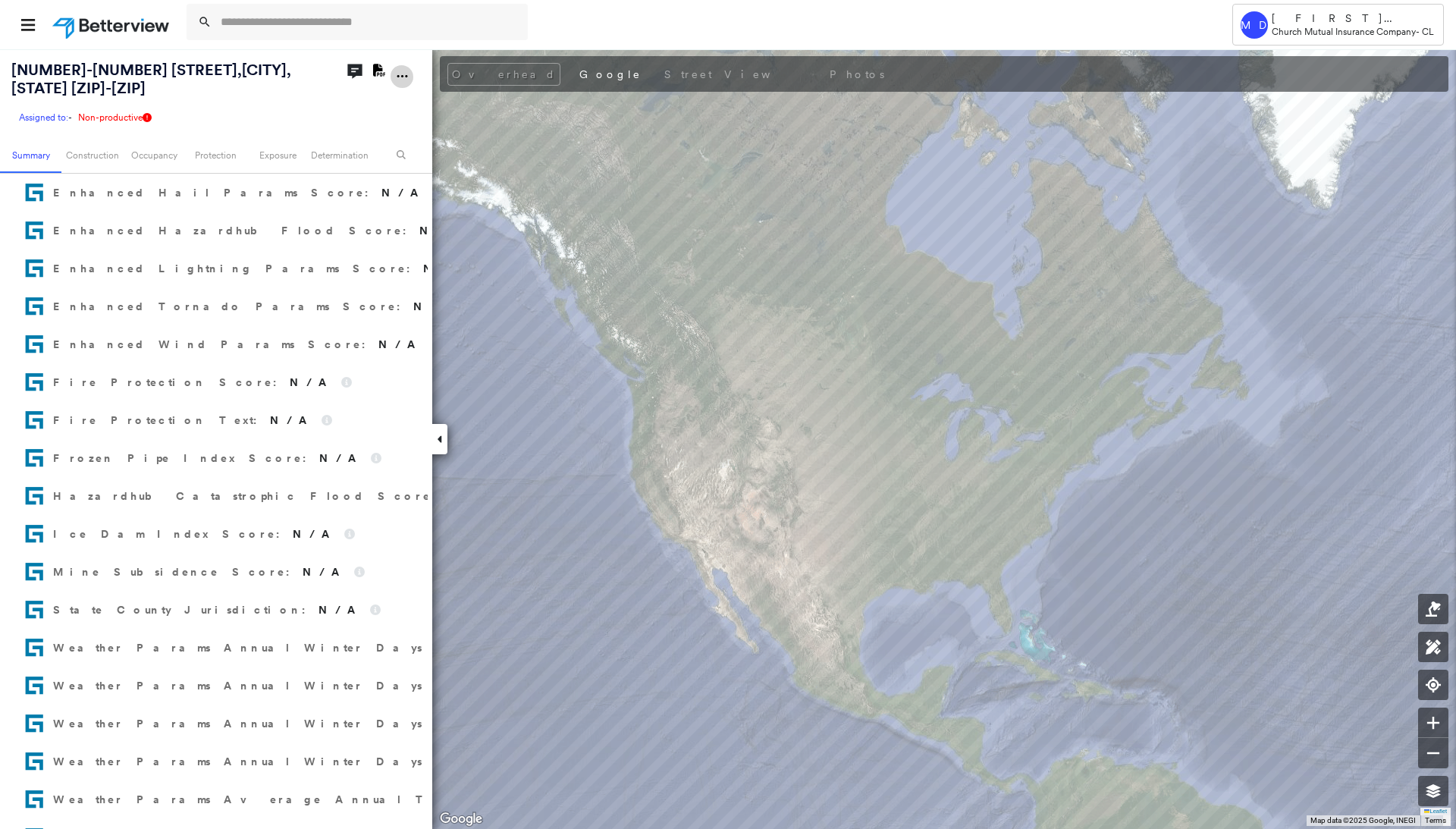 click 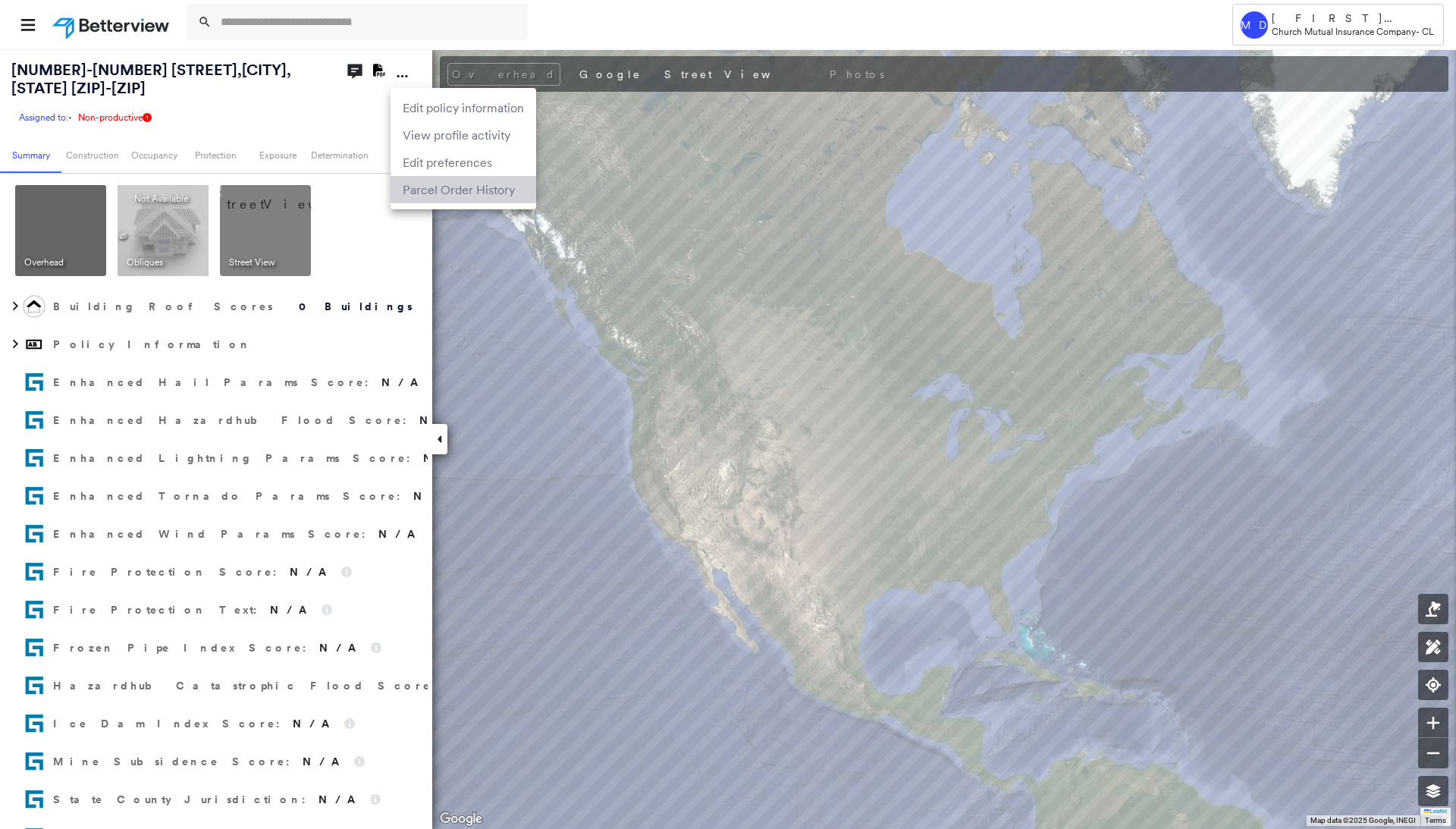 click on "Parcel Order History" at bounding box center [463, 190] 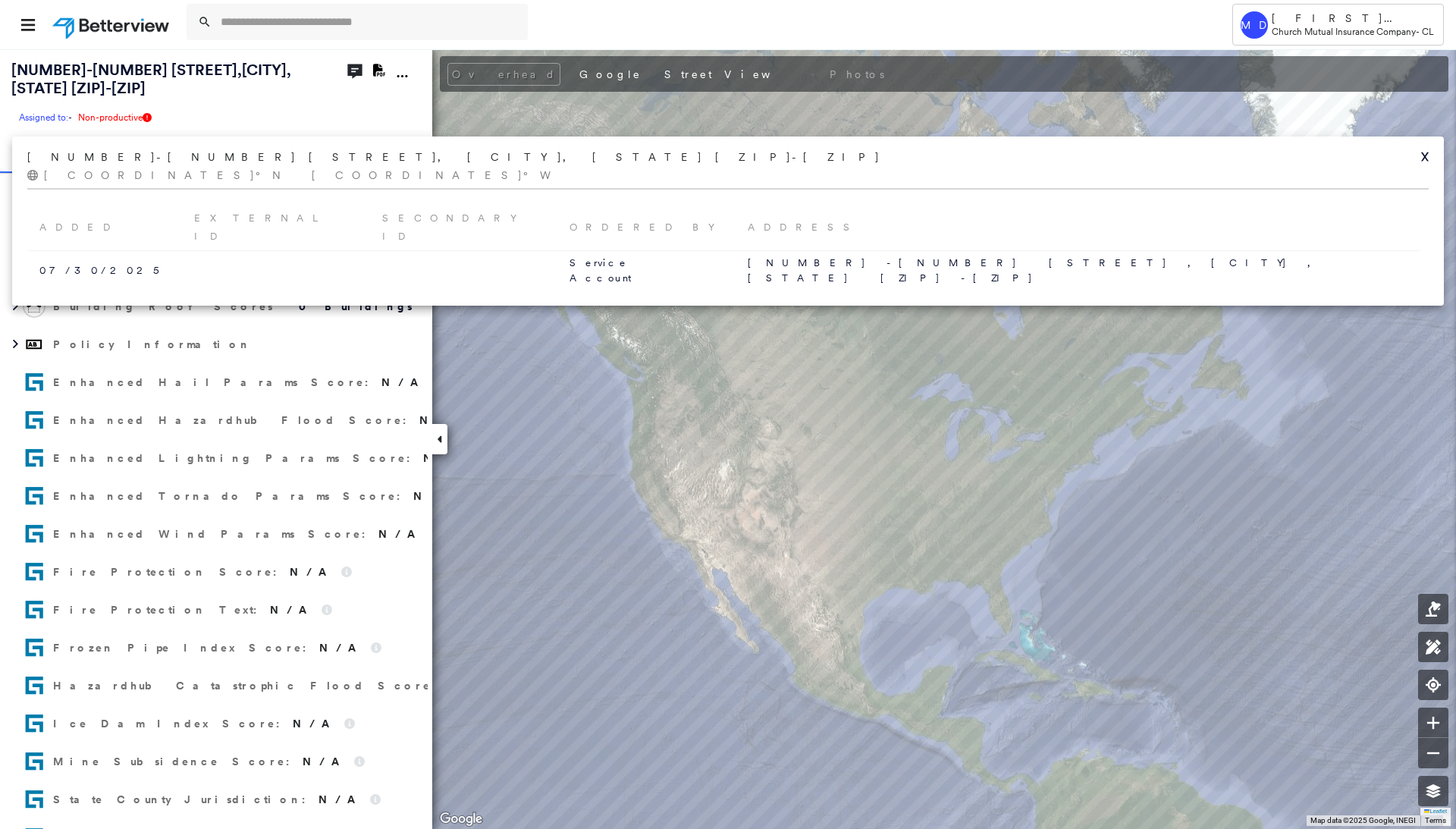 click 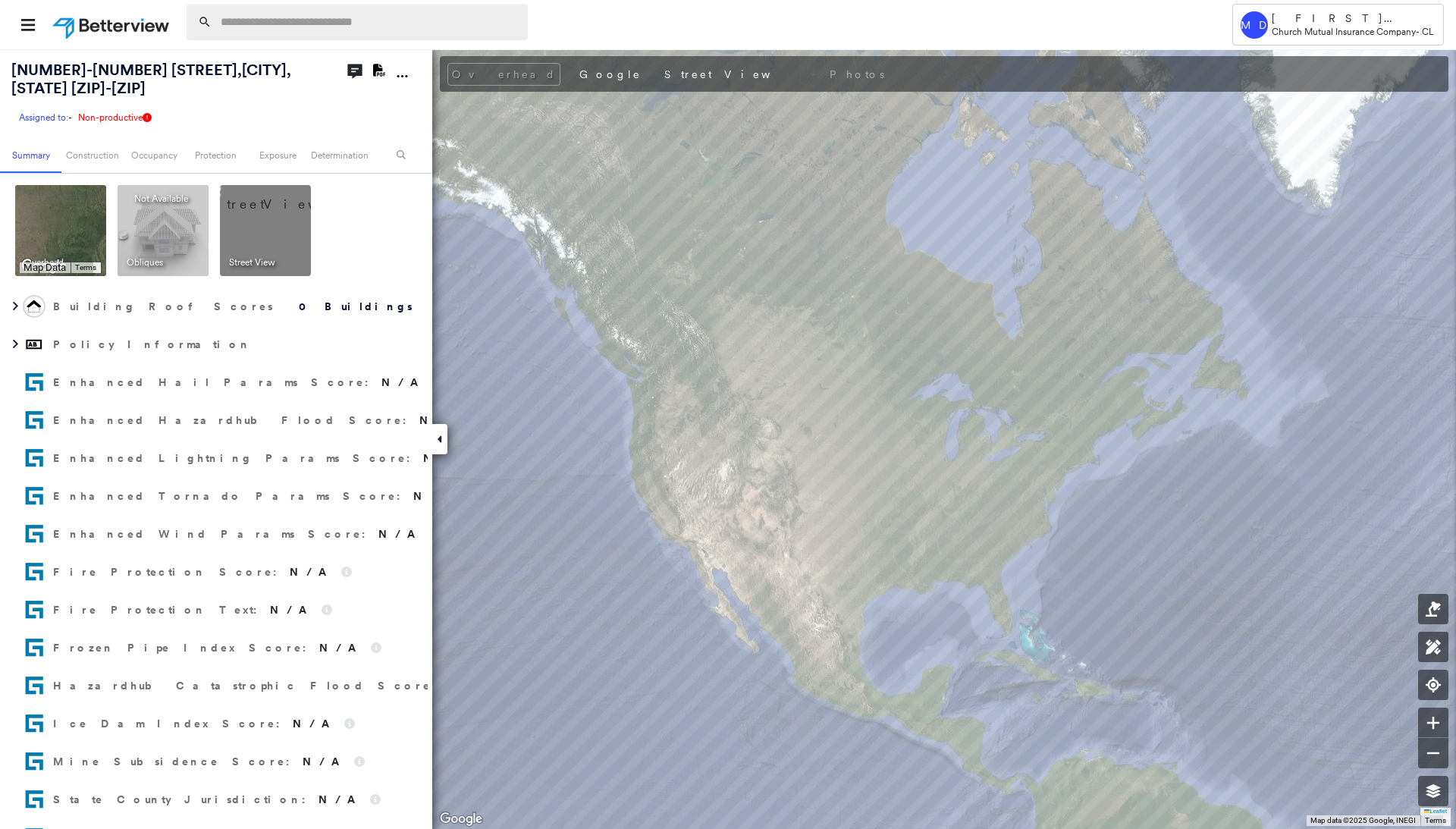 click at bounding box center (369, 22) 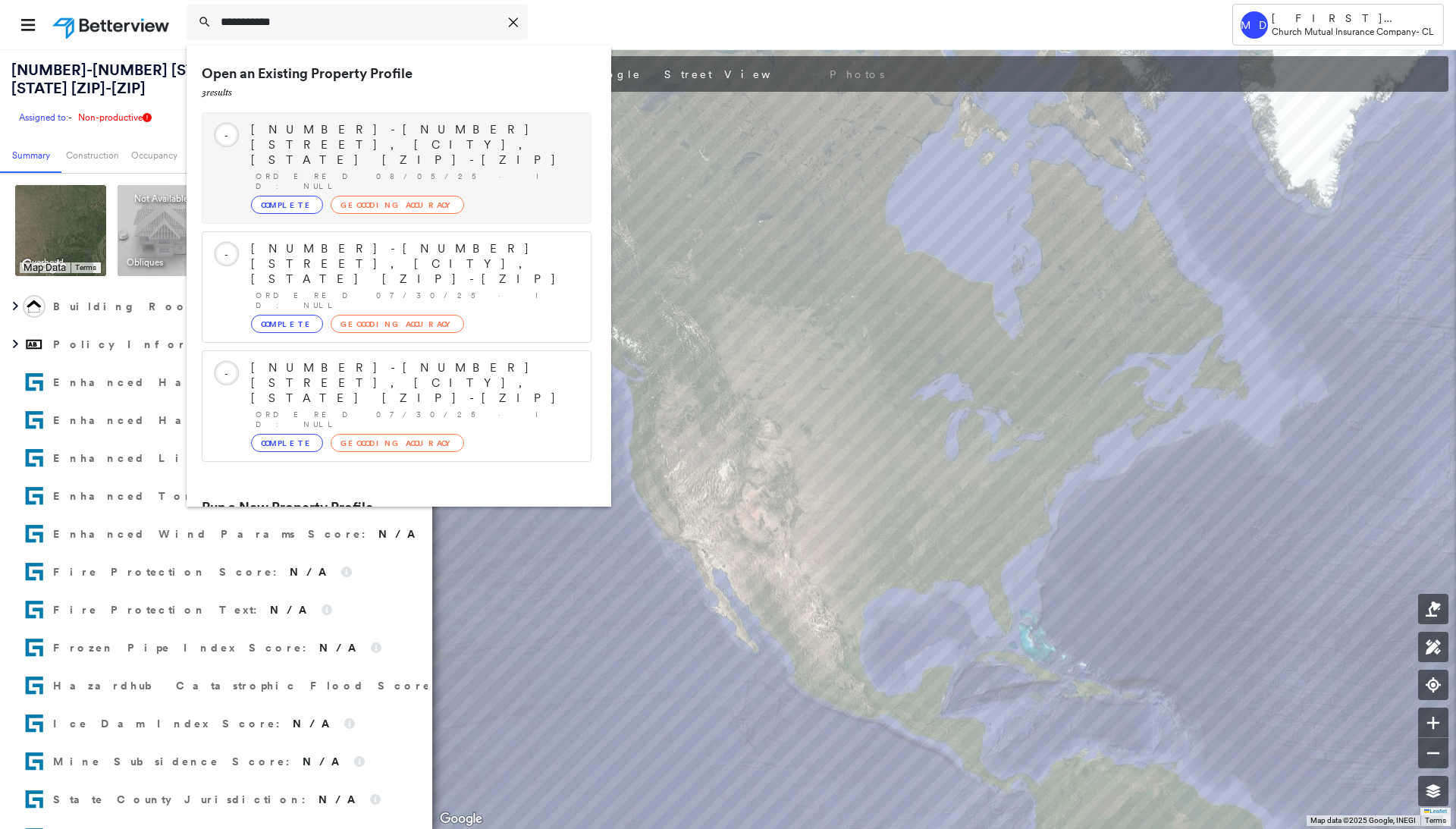 type on "**********" 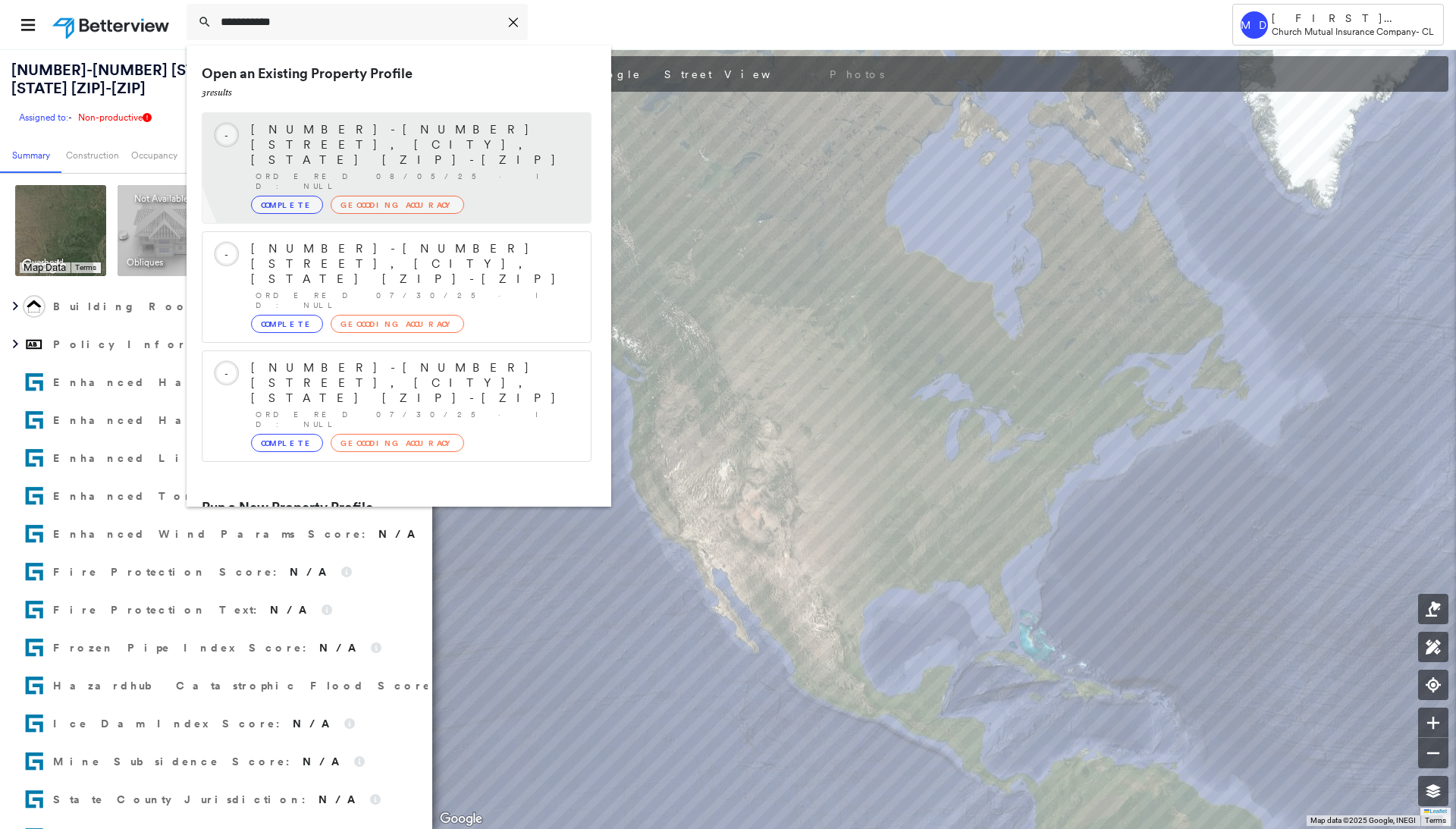 click on "[NUMBER]-[NUMBER] [STREET], [CITY], [STATE] [ZIP]-[ZIP]" at bounding box center (413, 145) 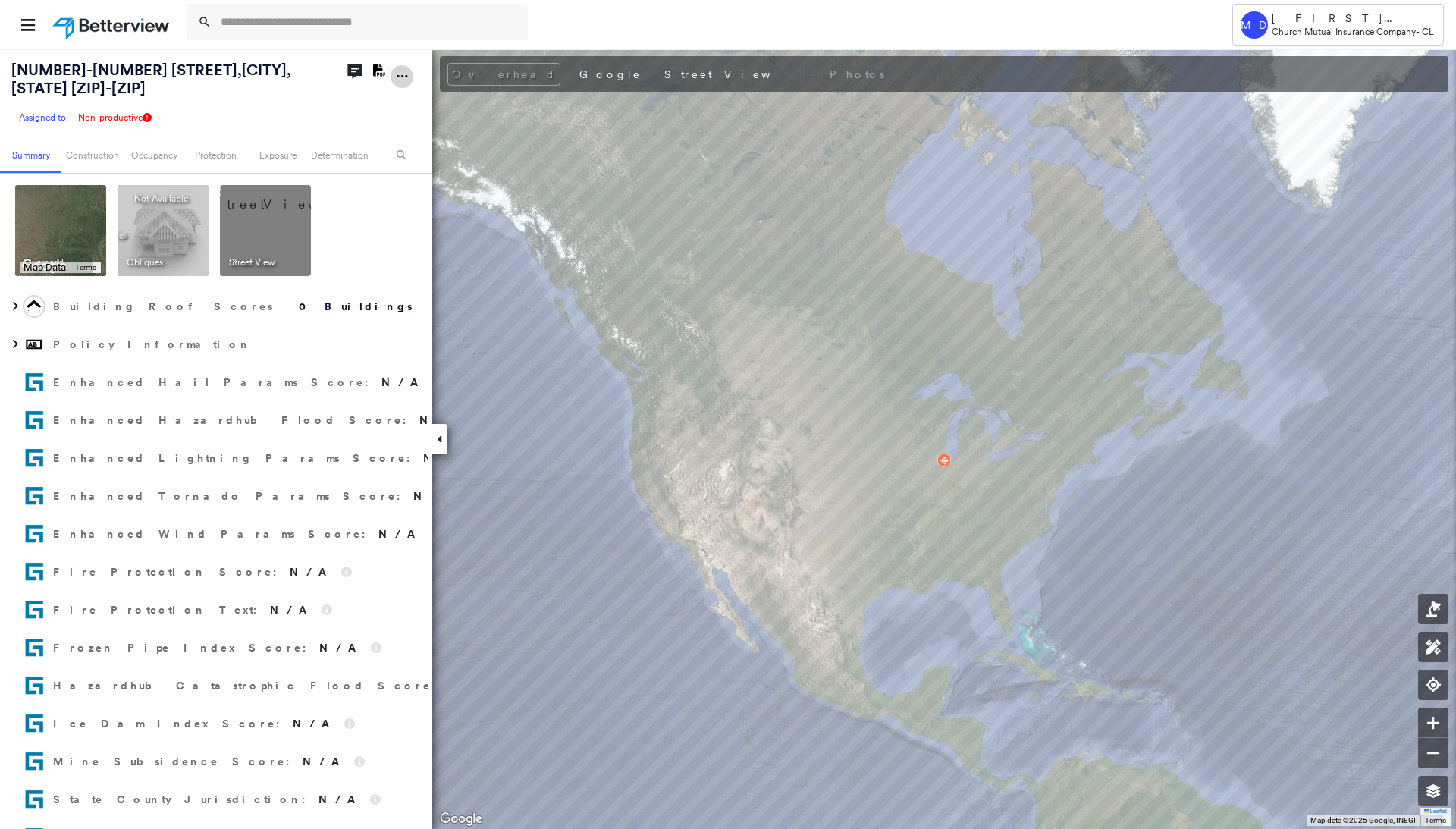 click at bounding box center (402, 76) 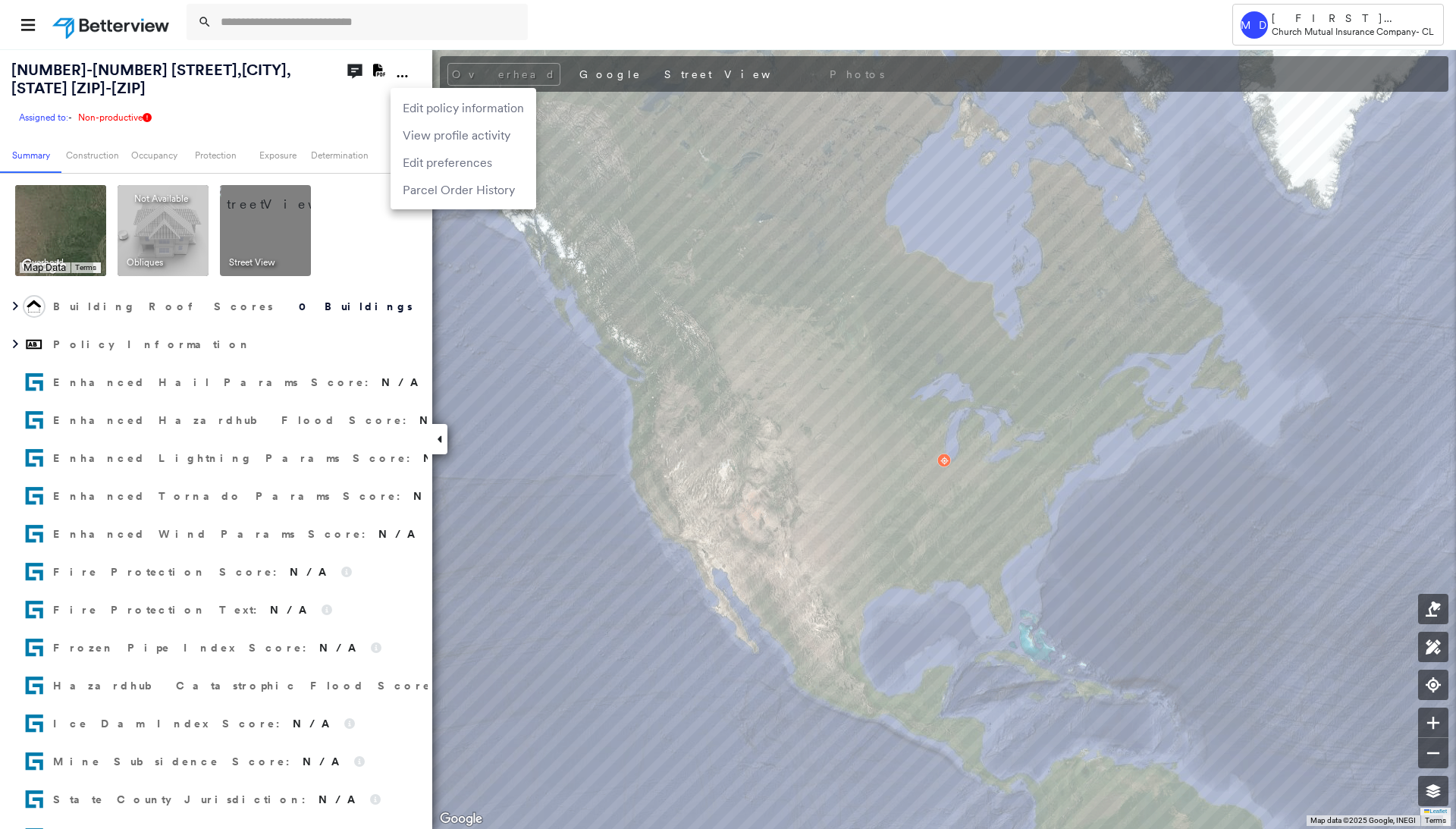 click on "Parcel Order History" at bounding box center (463, 190) 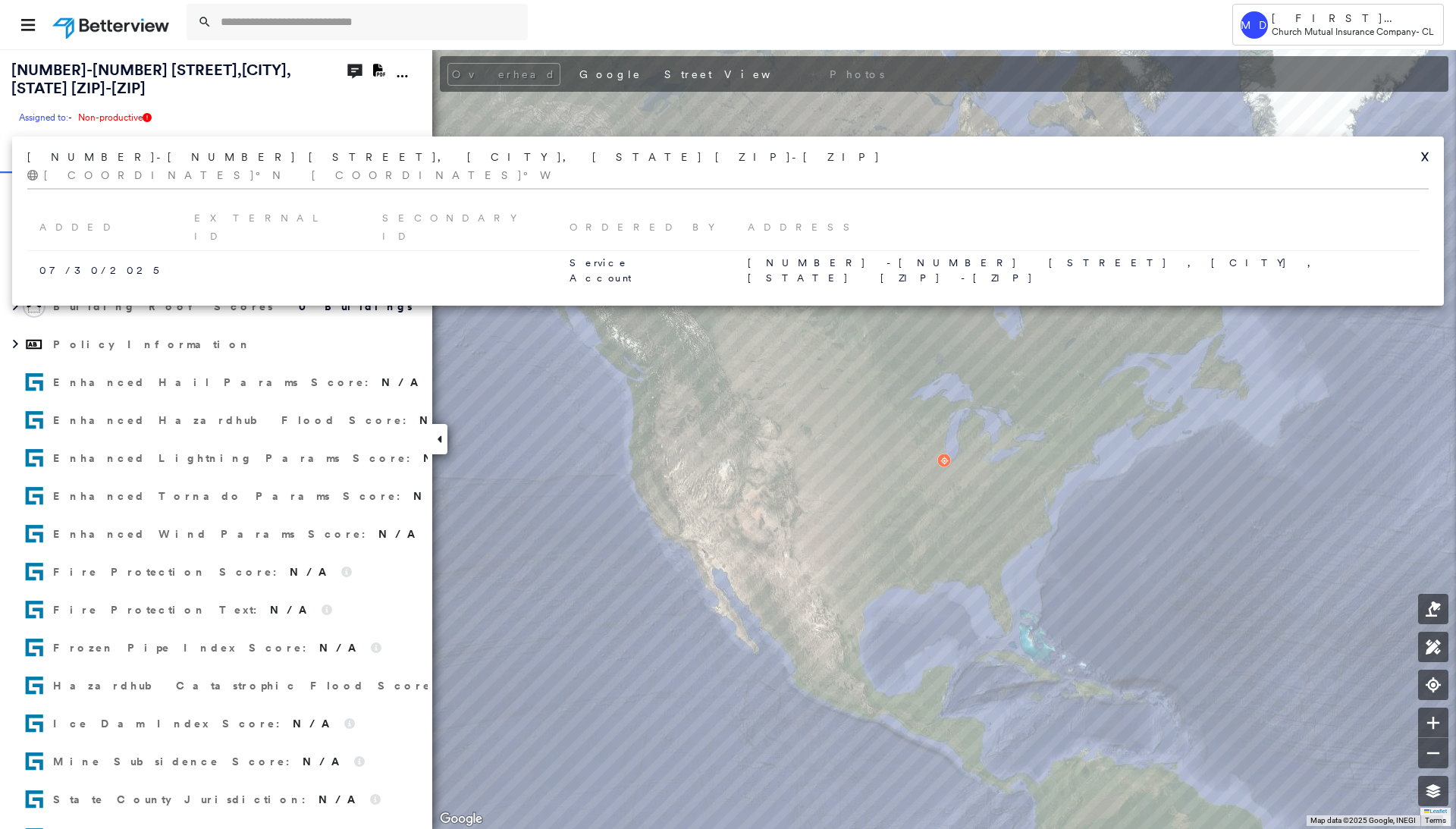 click on "[NUMBER]-[NUMBER] [STREET], [CITY], [STATE] [ZIP]-[ZIP] [COORDINATES] °N   [COORDINATES] °W Added External Id Secondary Id Ordered By Address [MONTH]/[DAY]/[YEAR] Service Account [NUMBER]-[NUMBER] [STREET], [CITY], [STATE] [ZIP]-[ZIP]" at bounding box center (728, 221) 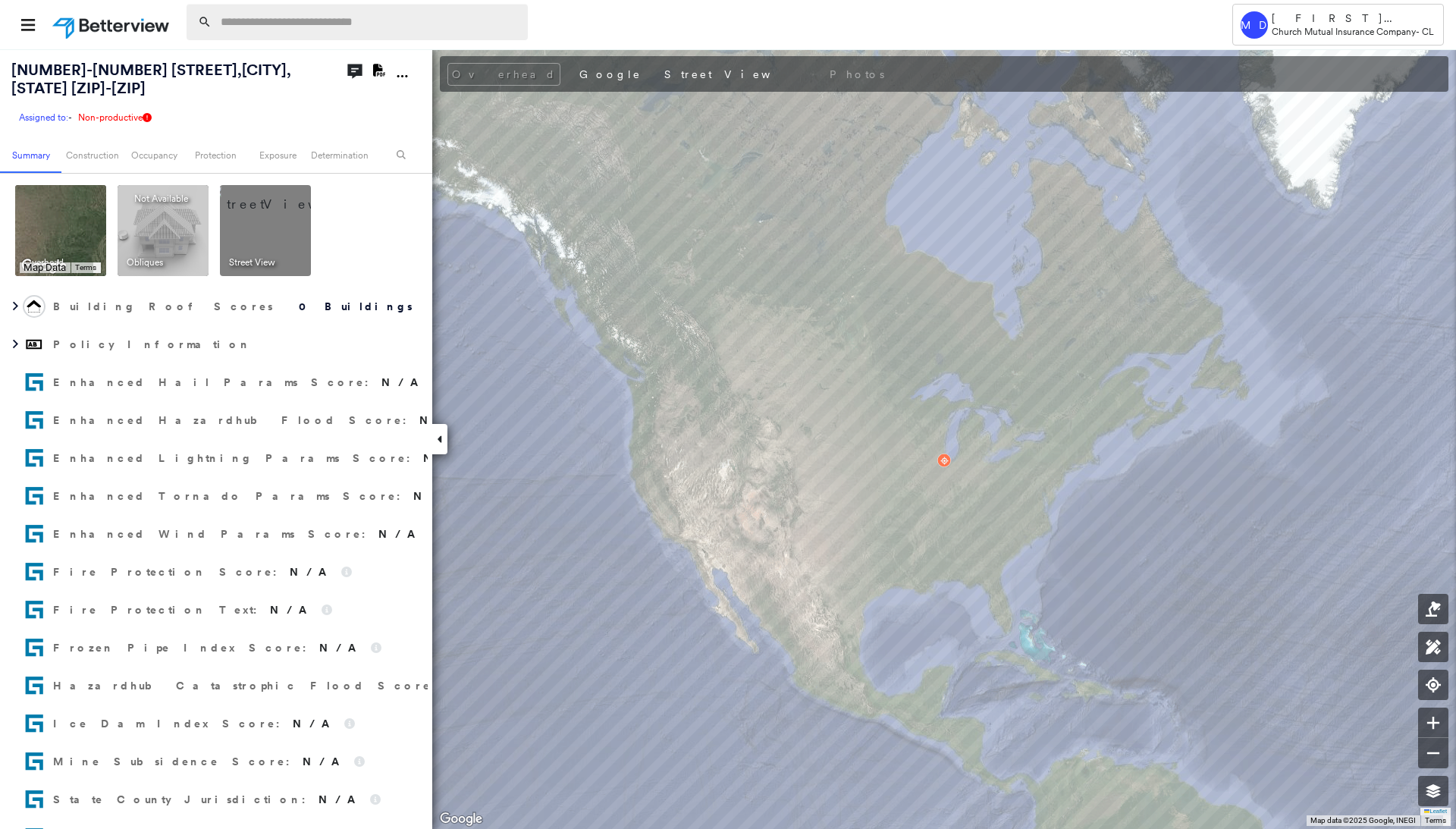 click at bounding box center [369, 22] 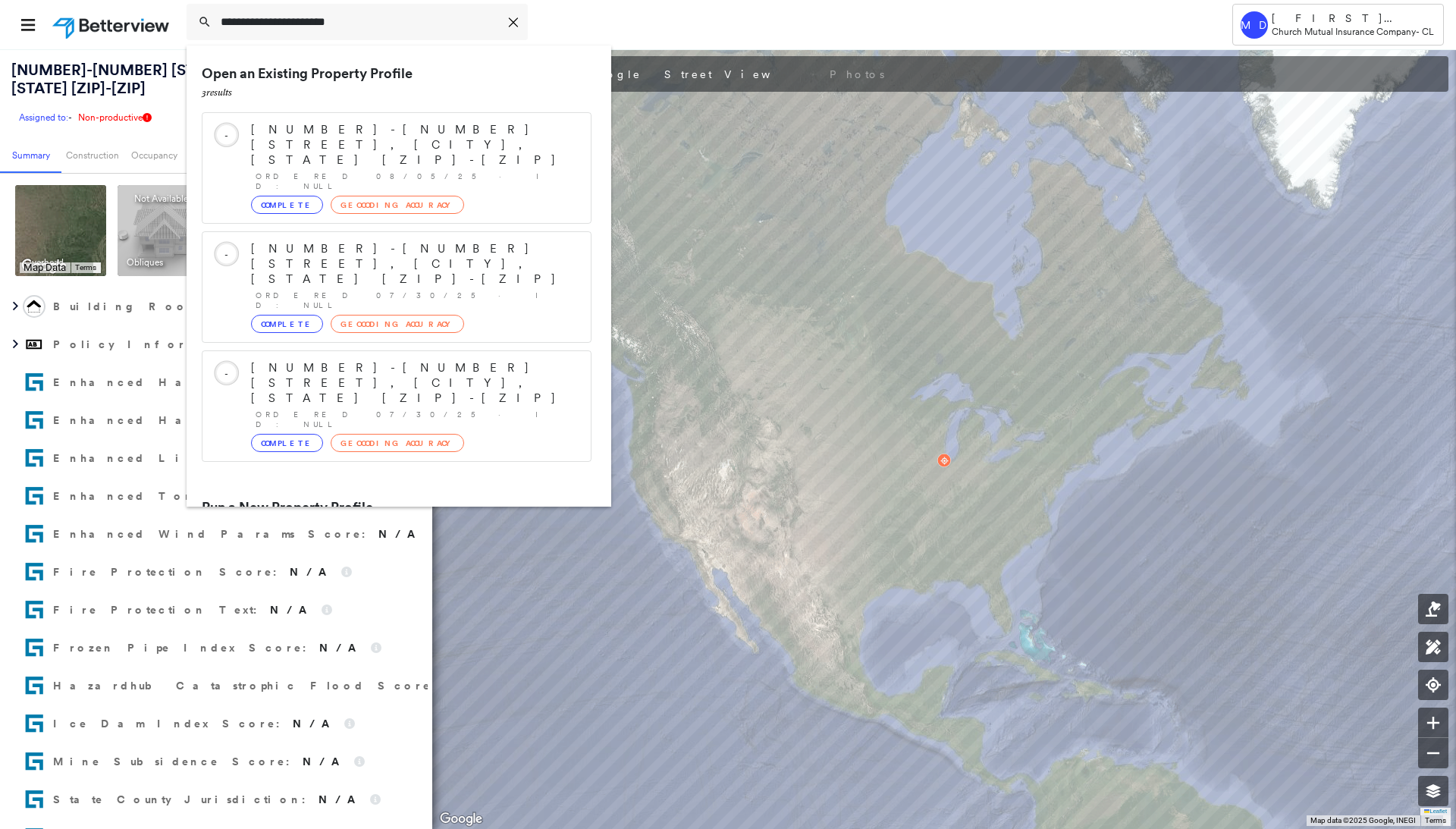 type on "**********" 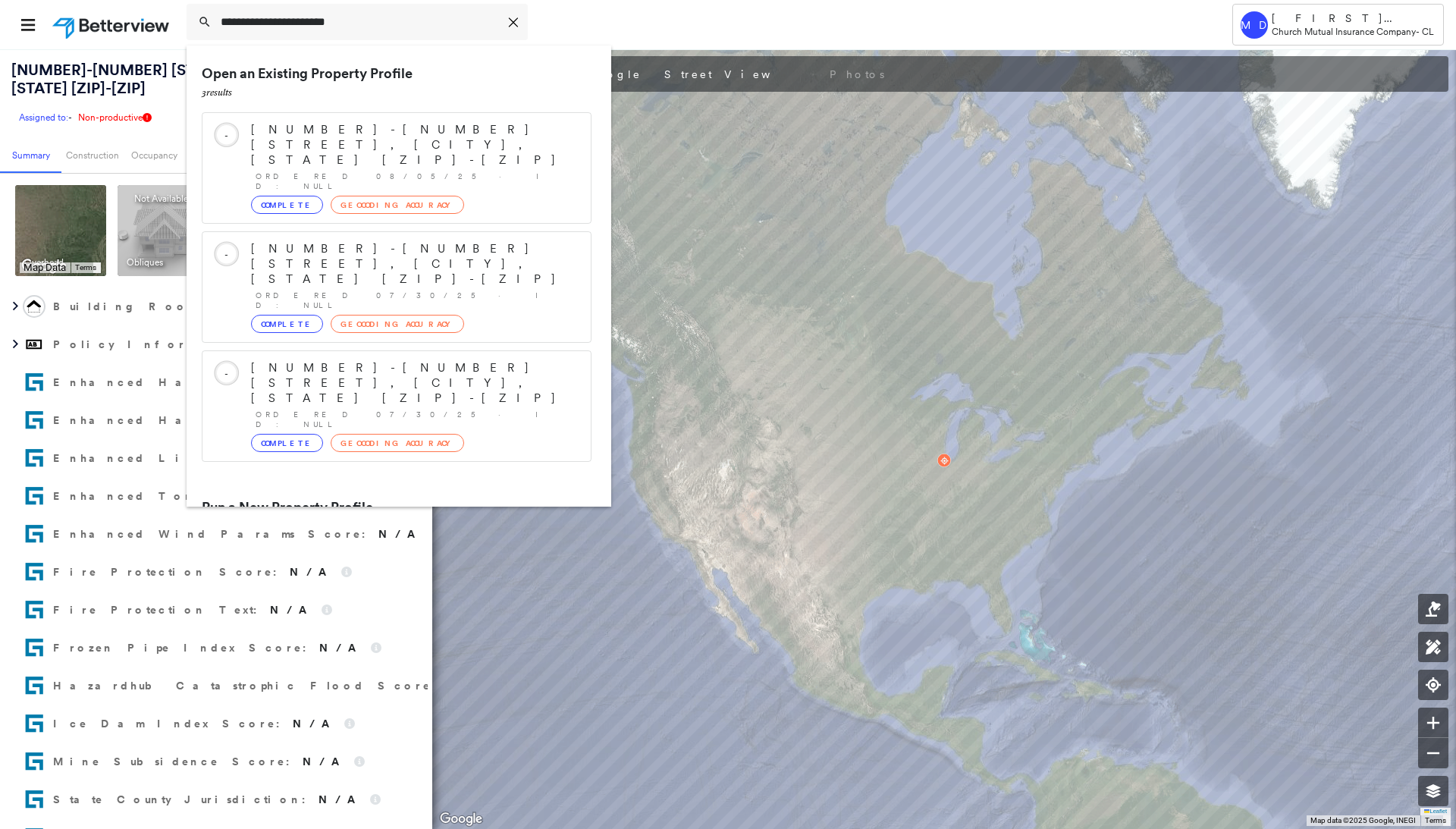 click on "[NUMBER] [STREET], [CITY], [STATE] [ZIP]" at bounding box center (380, 565) 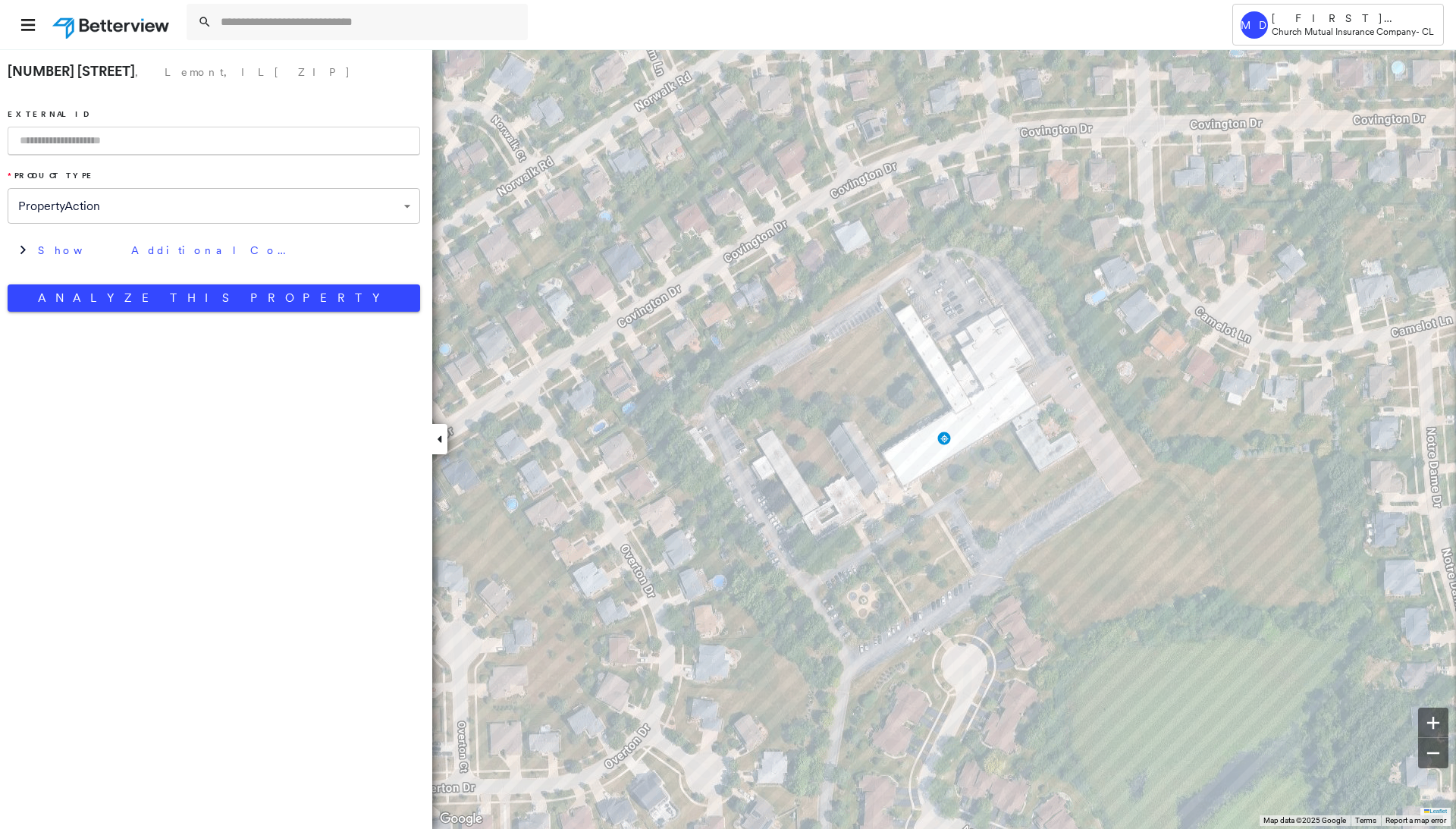 click at bounding box center [214, 141] 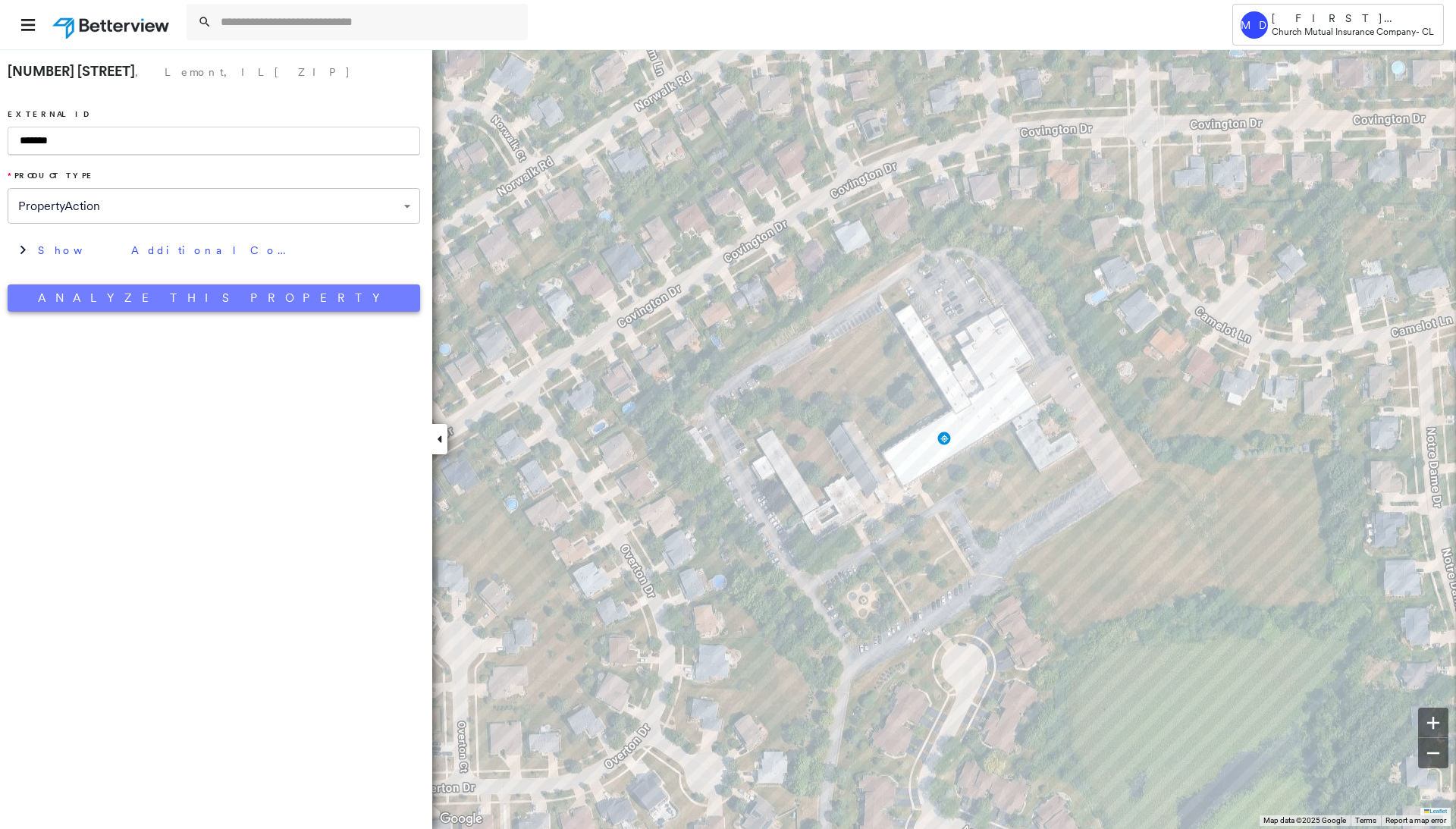 type on "*******" 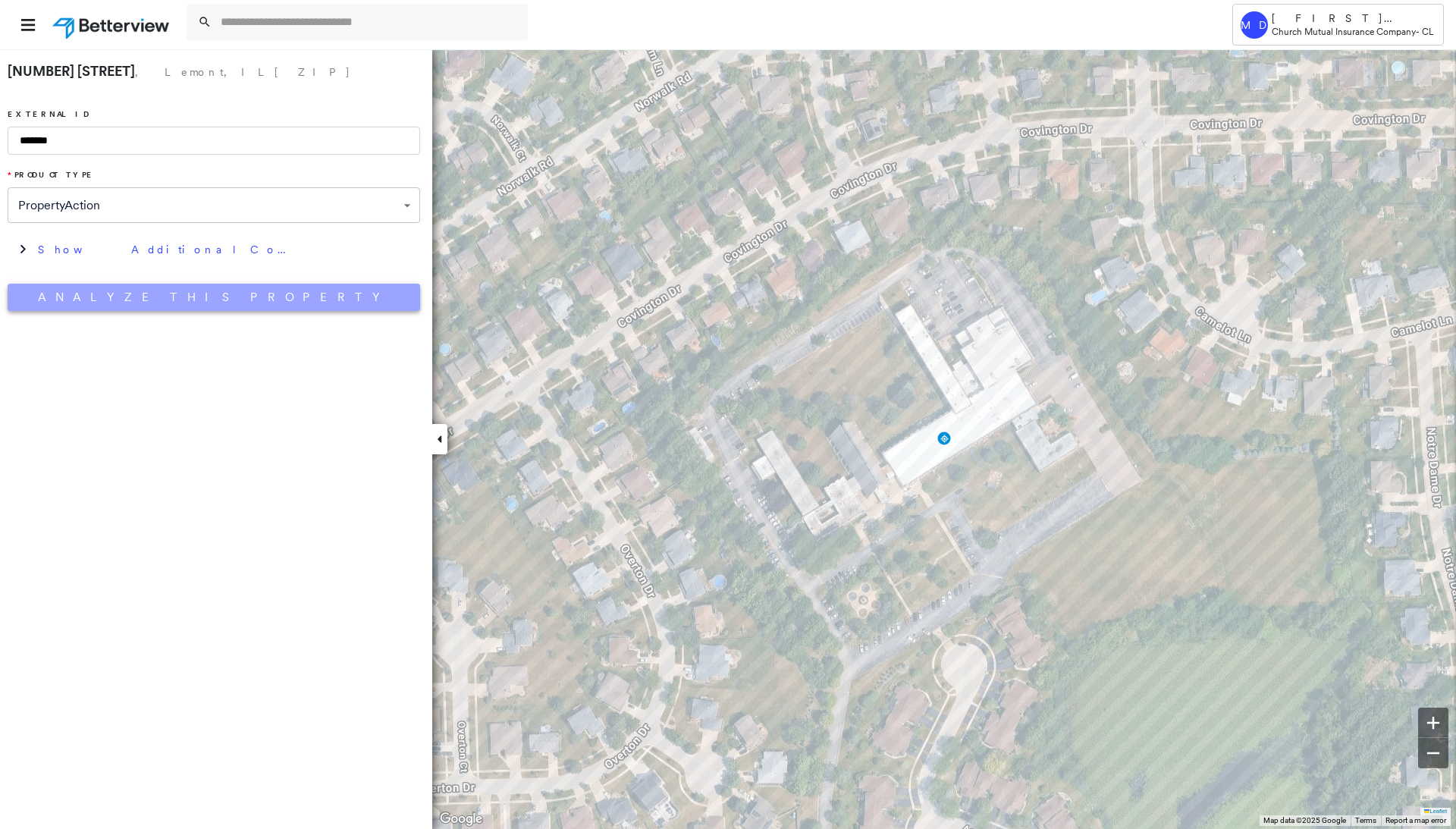 click on "Analyze This Property" at bounding box center [214, 297] 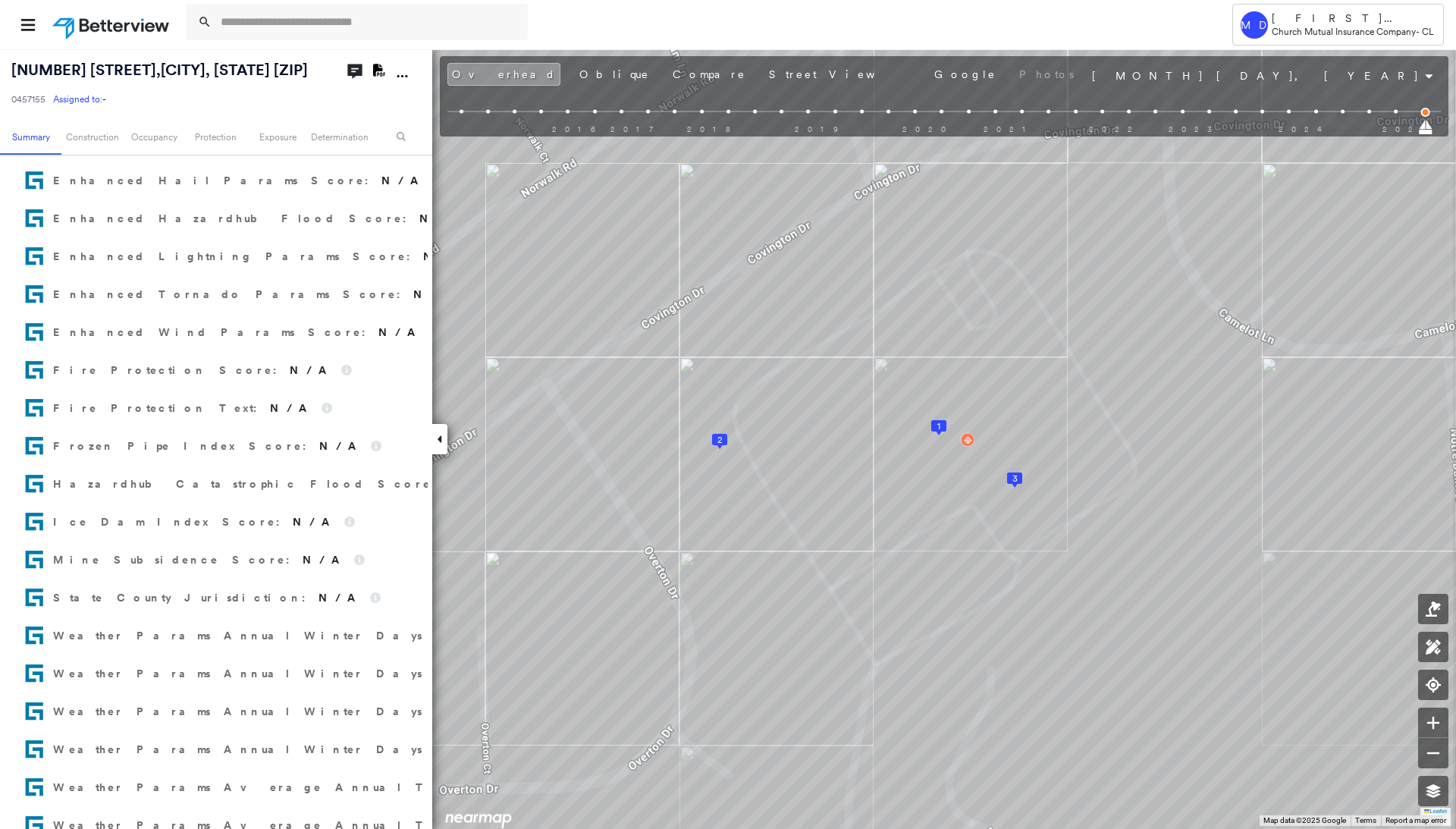 scroll, scrollTop: 0, scrollLeft: 0, axis: both 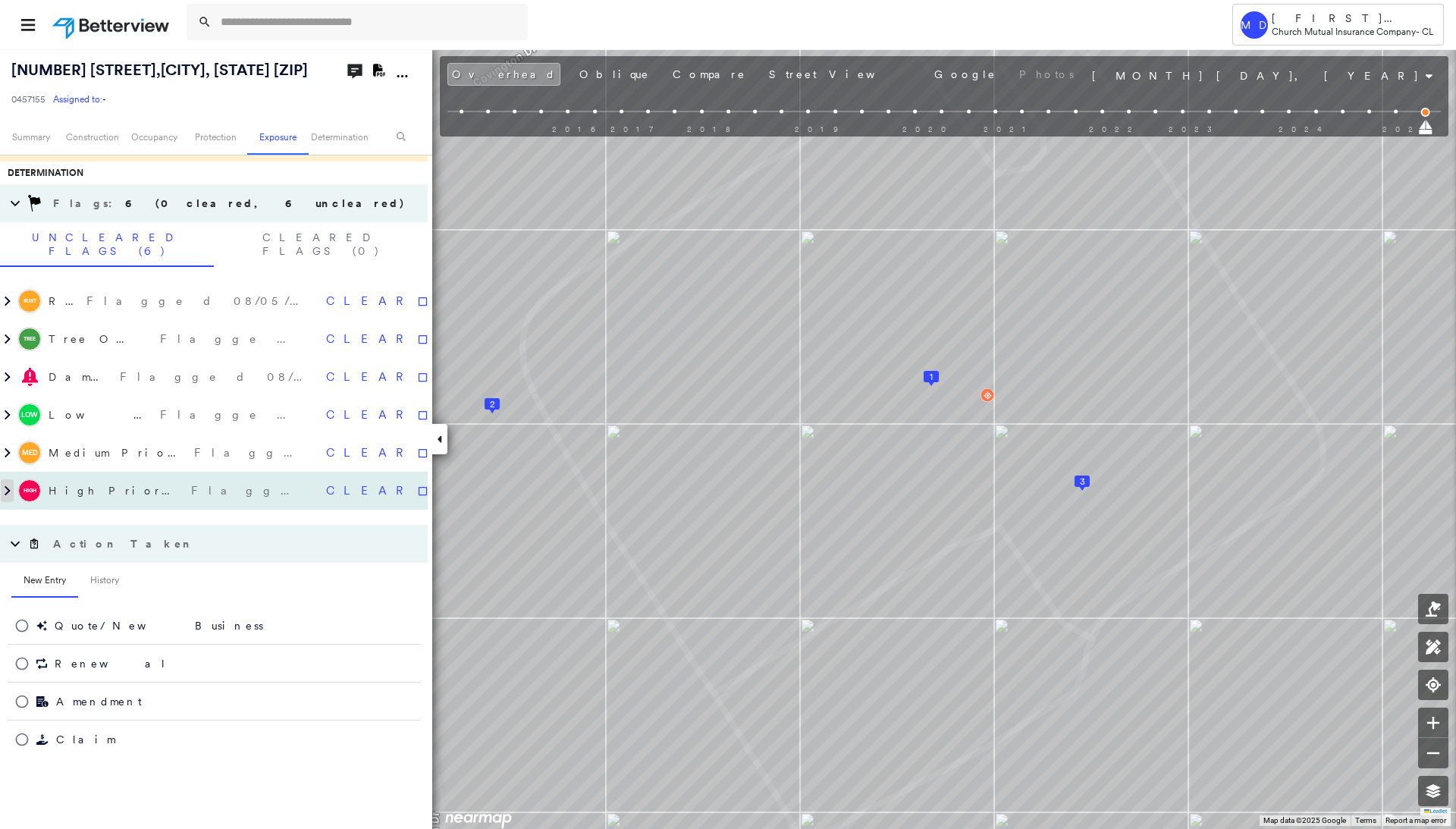 click 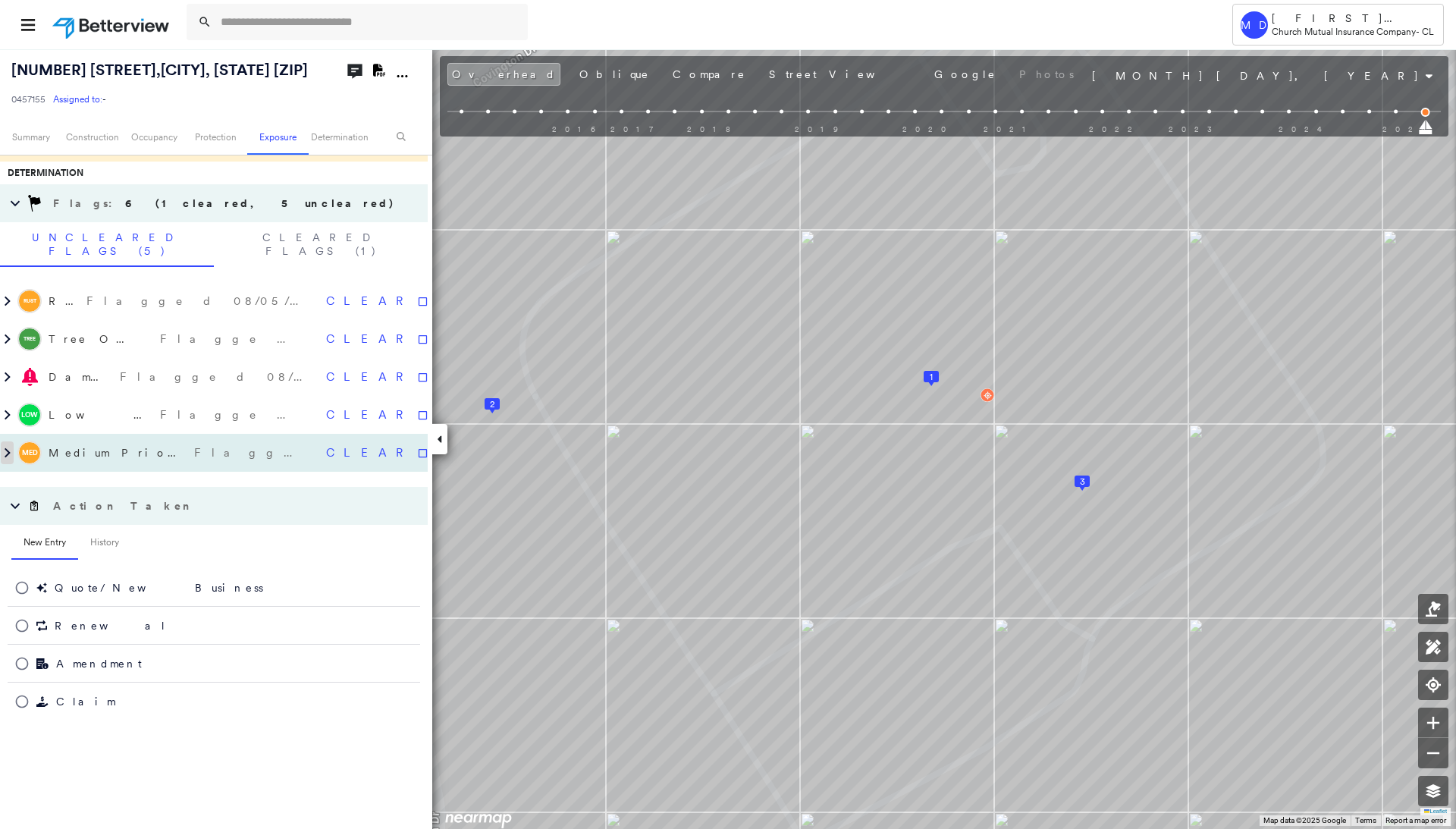 click 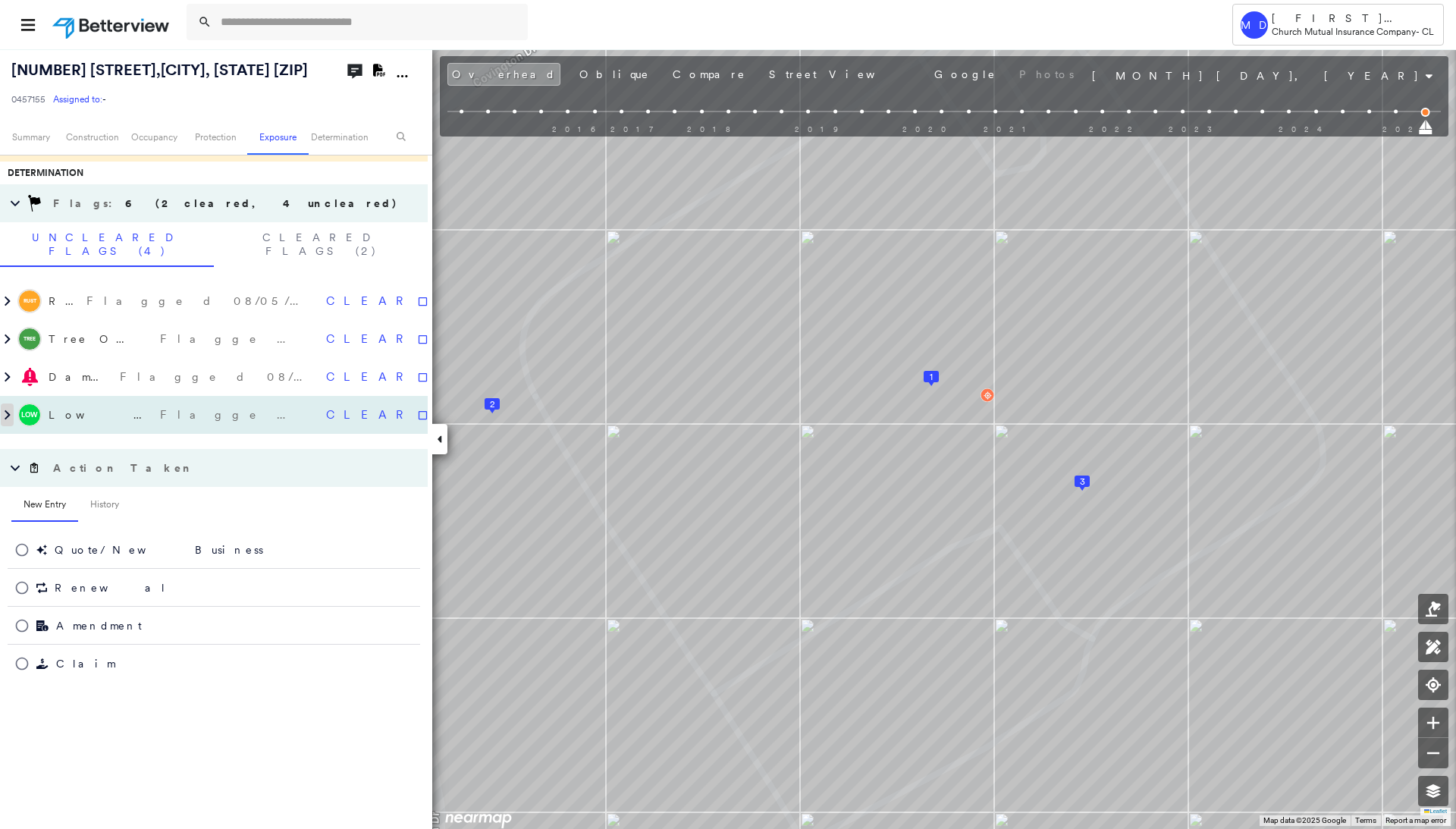 click 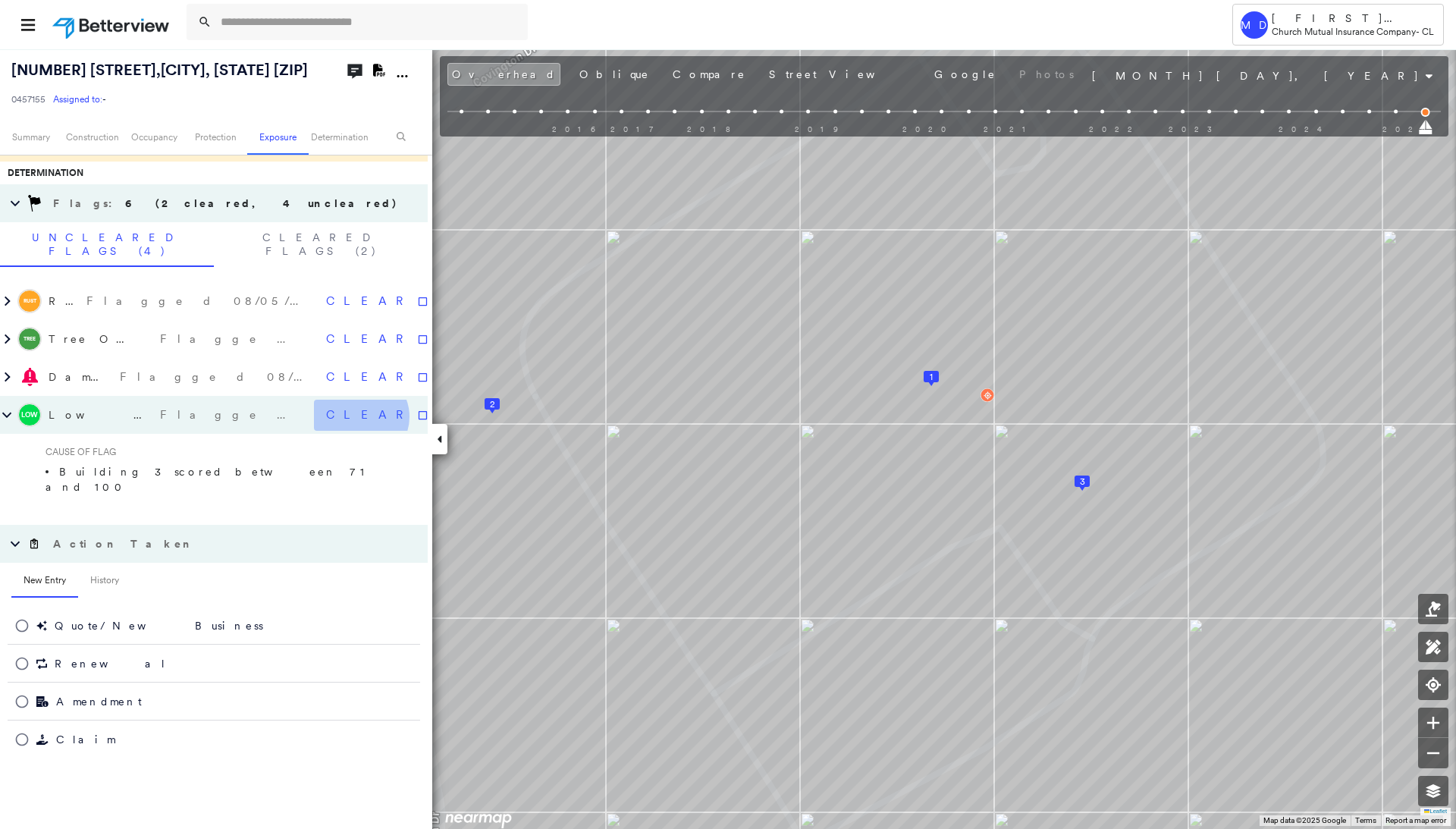 click on "Clear" at bounding box center [369, 415] 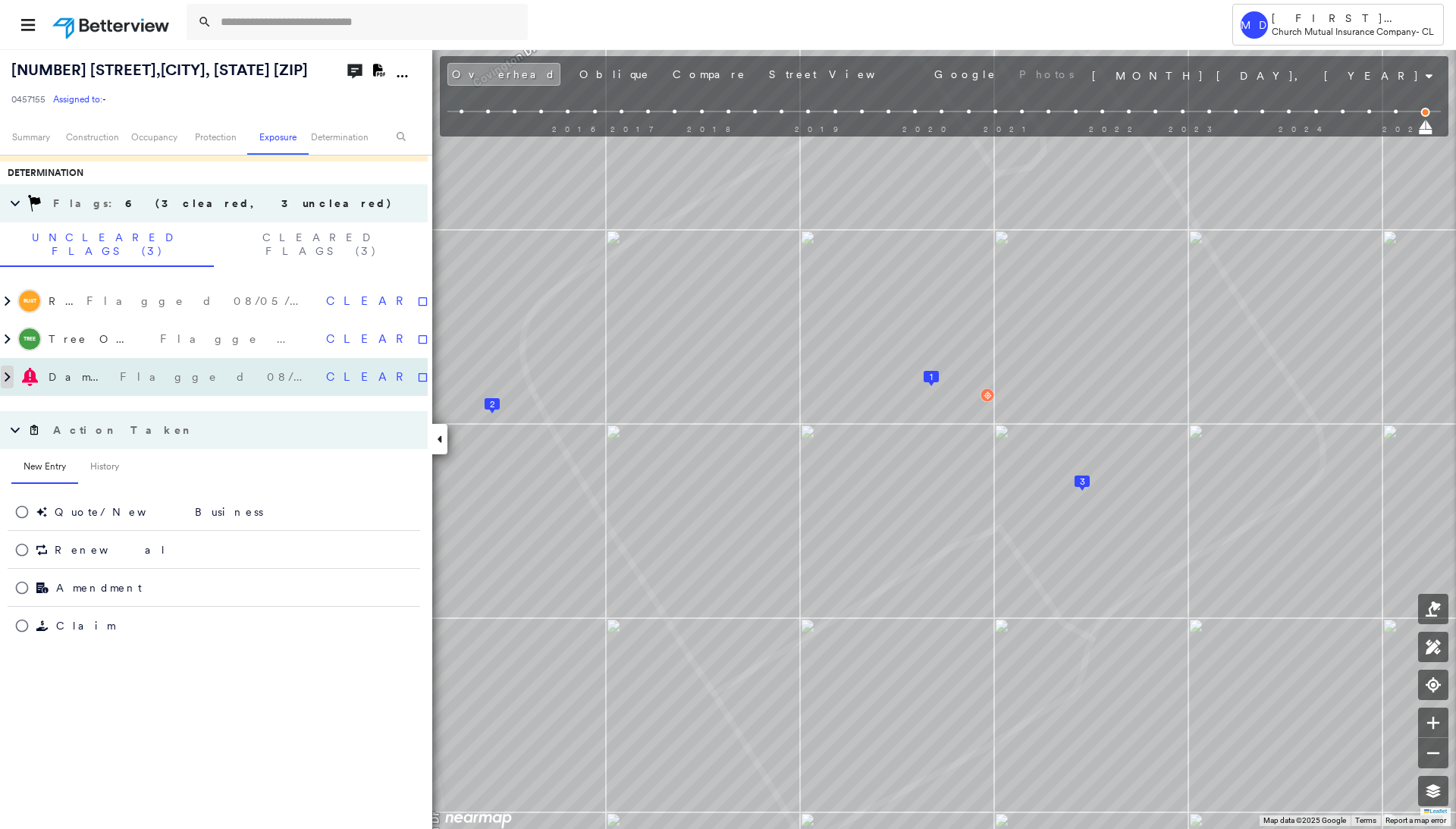click 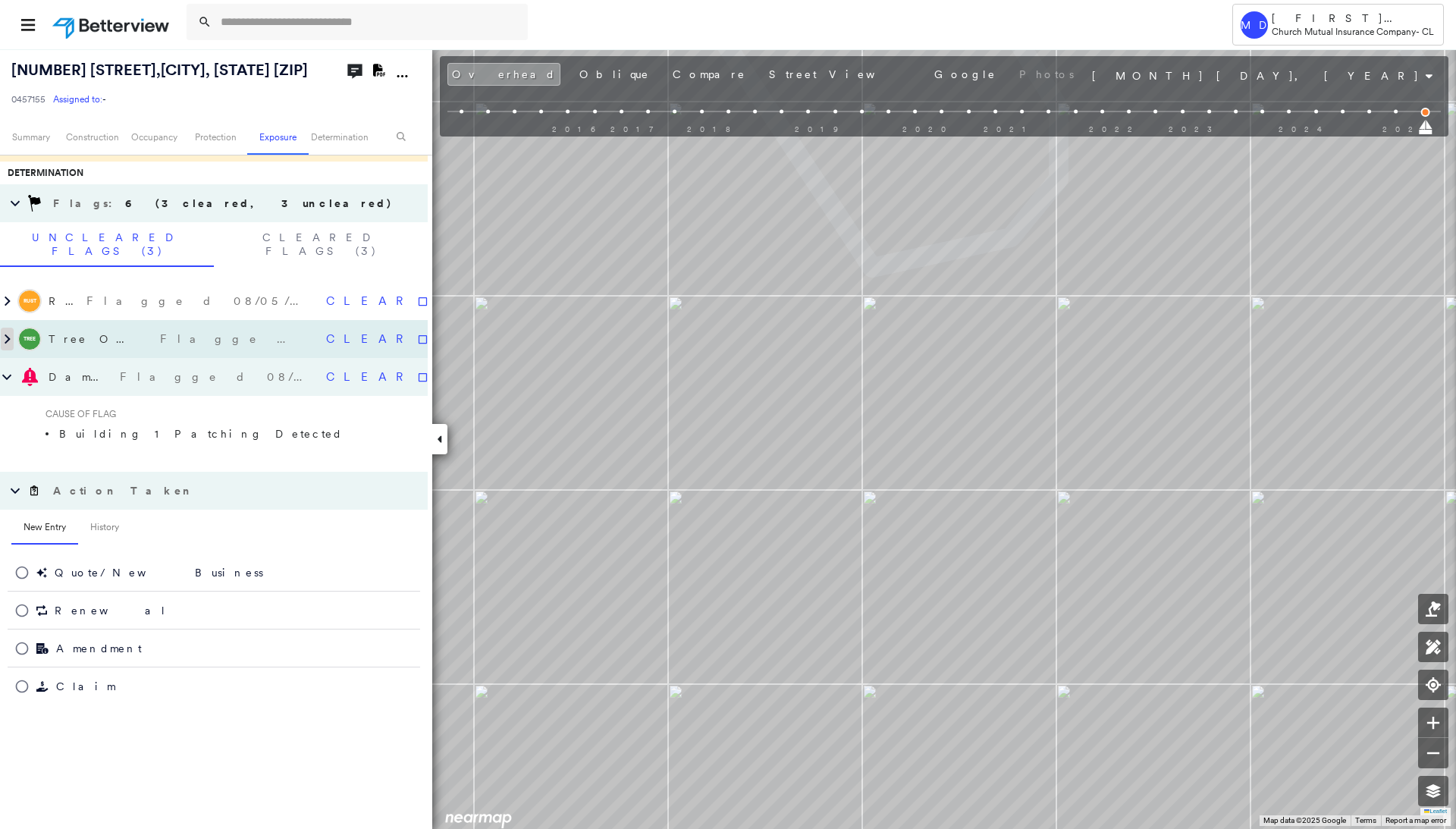 click at bounding box center (8, 339) 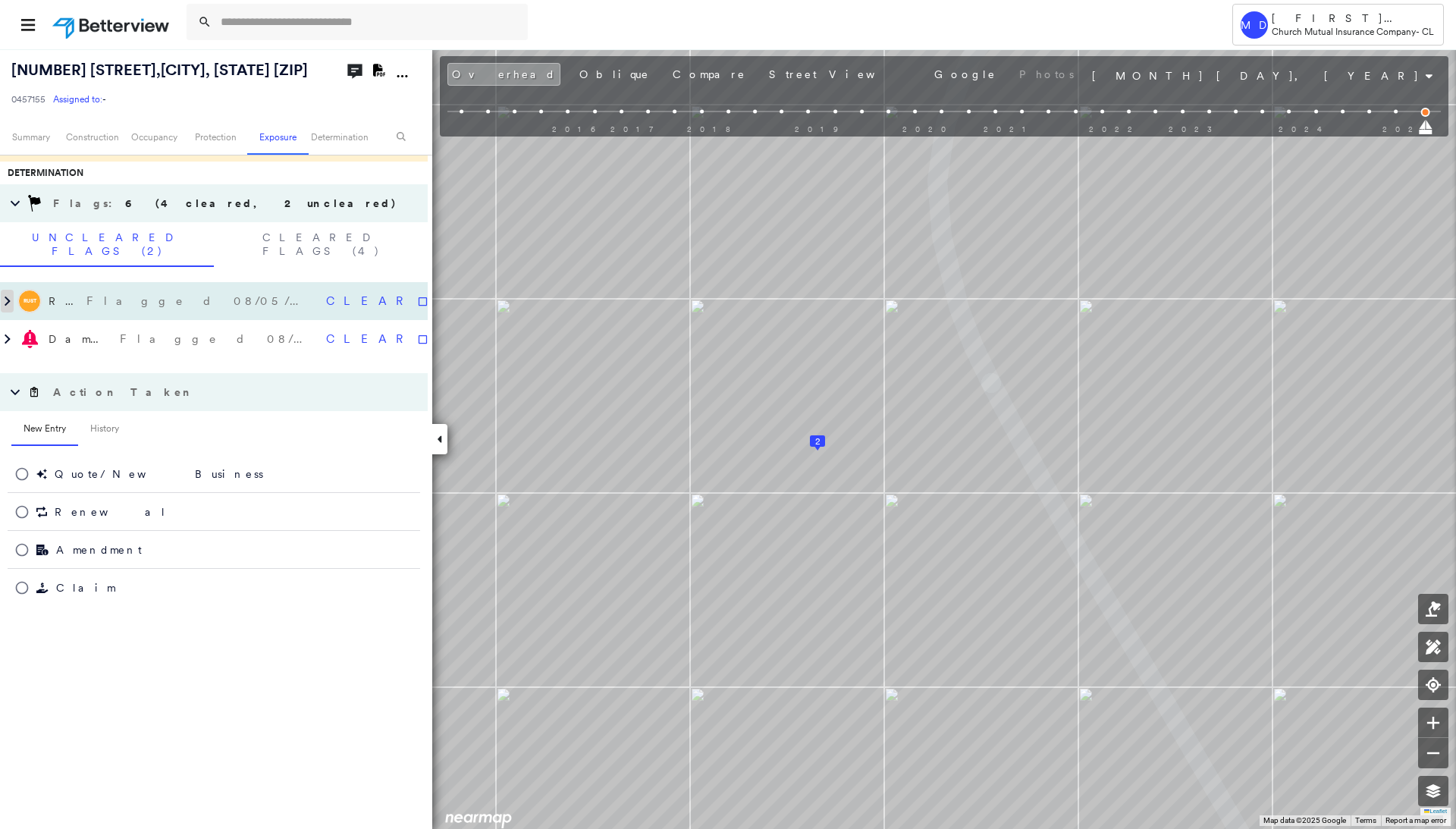 click 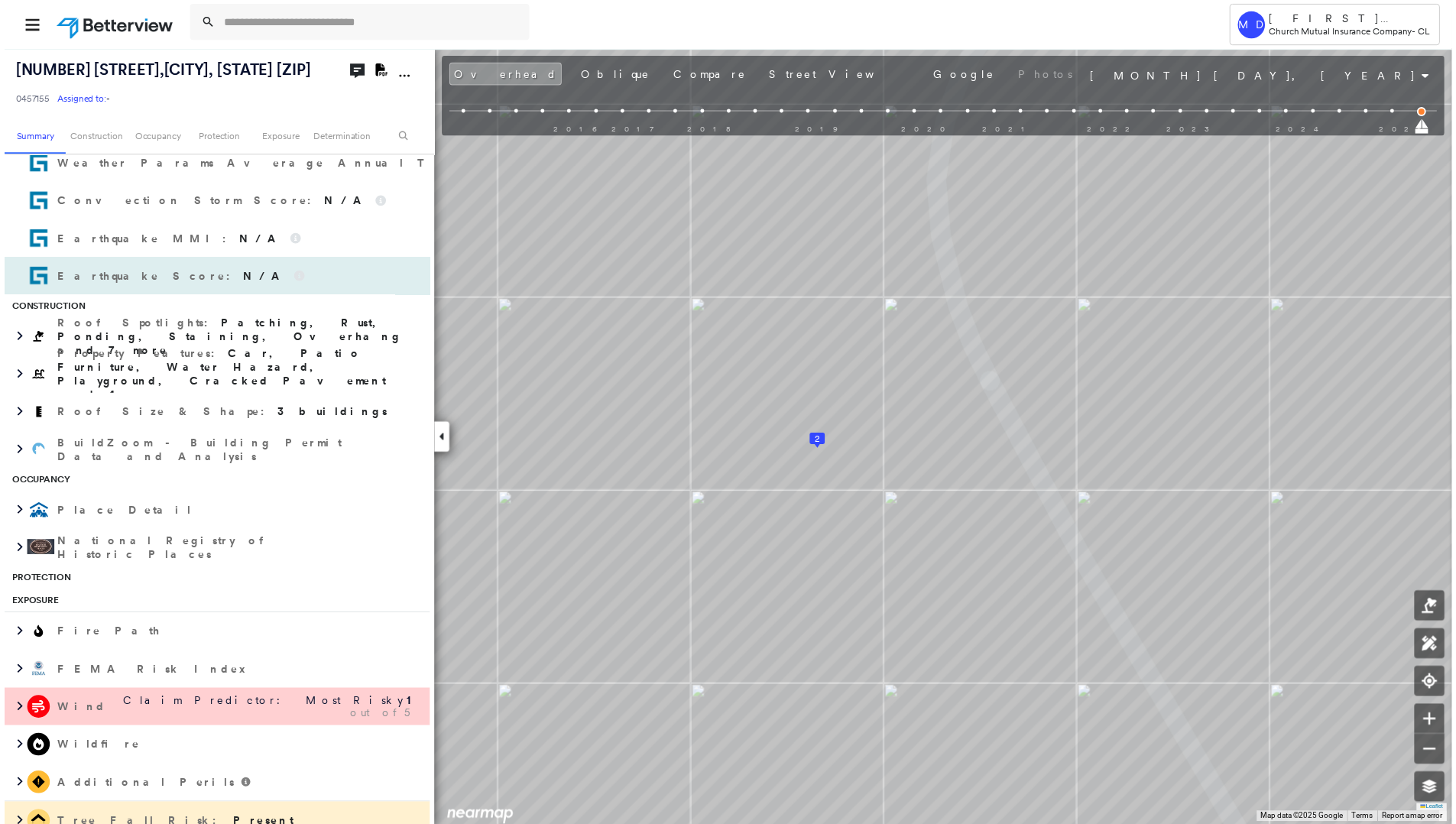 scroll, scrollTop: 705, scrollLeft: 0, axis: vertical 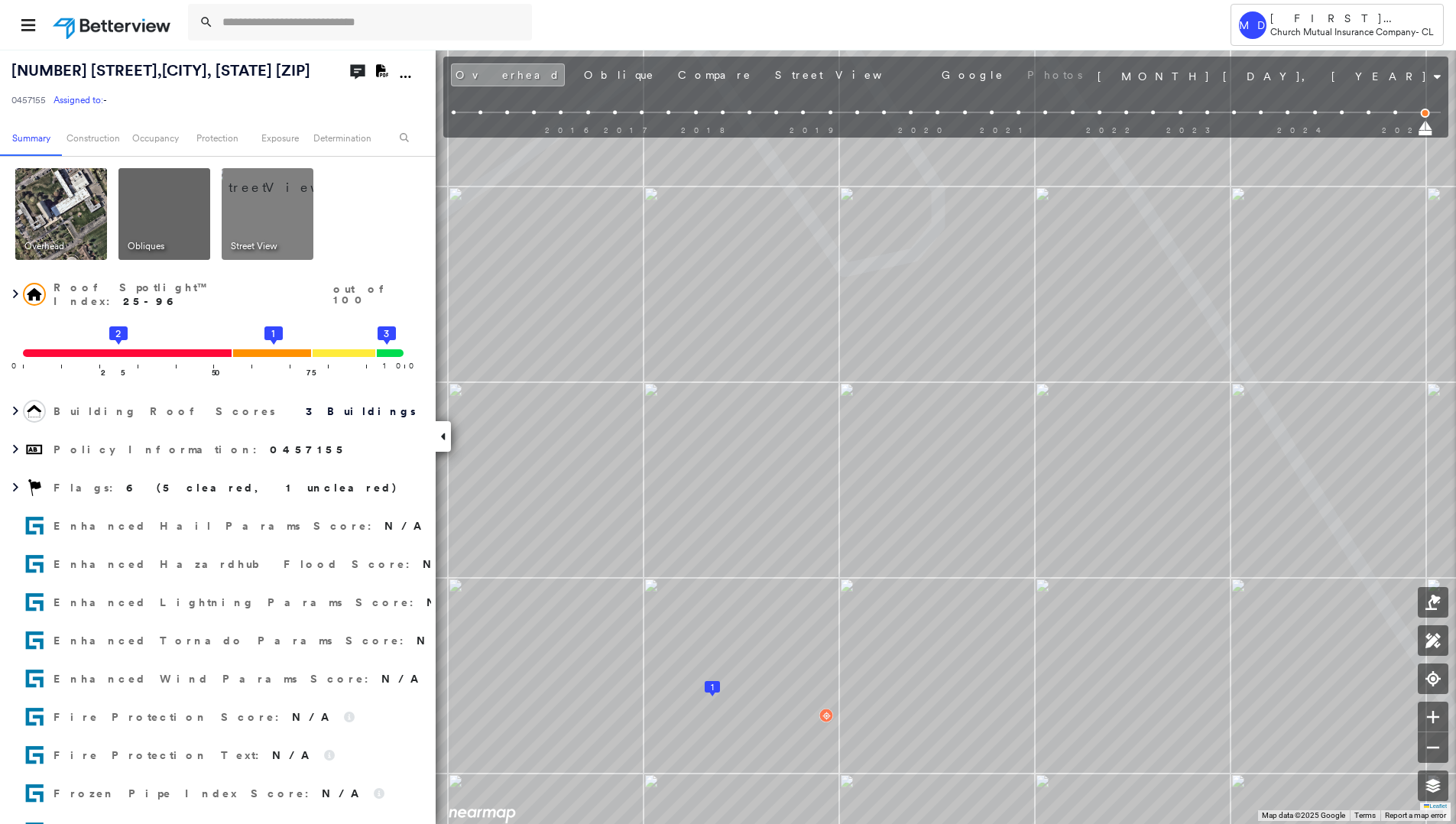 click at bounding box center [940, 127] 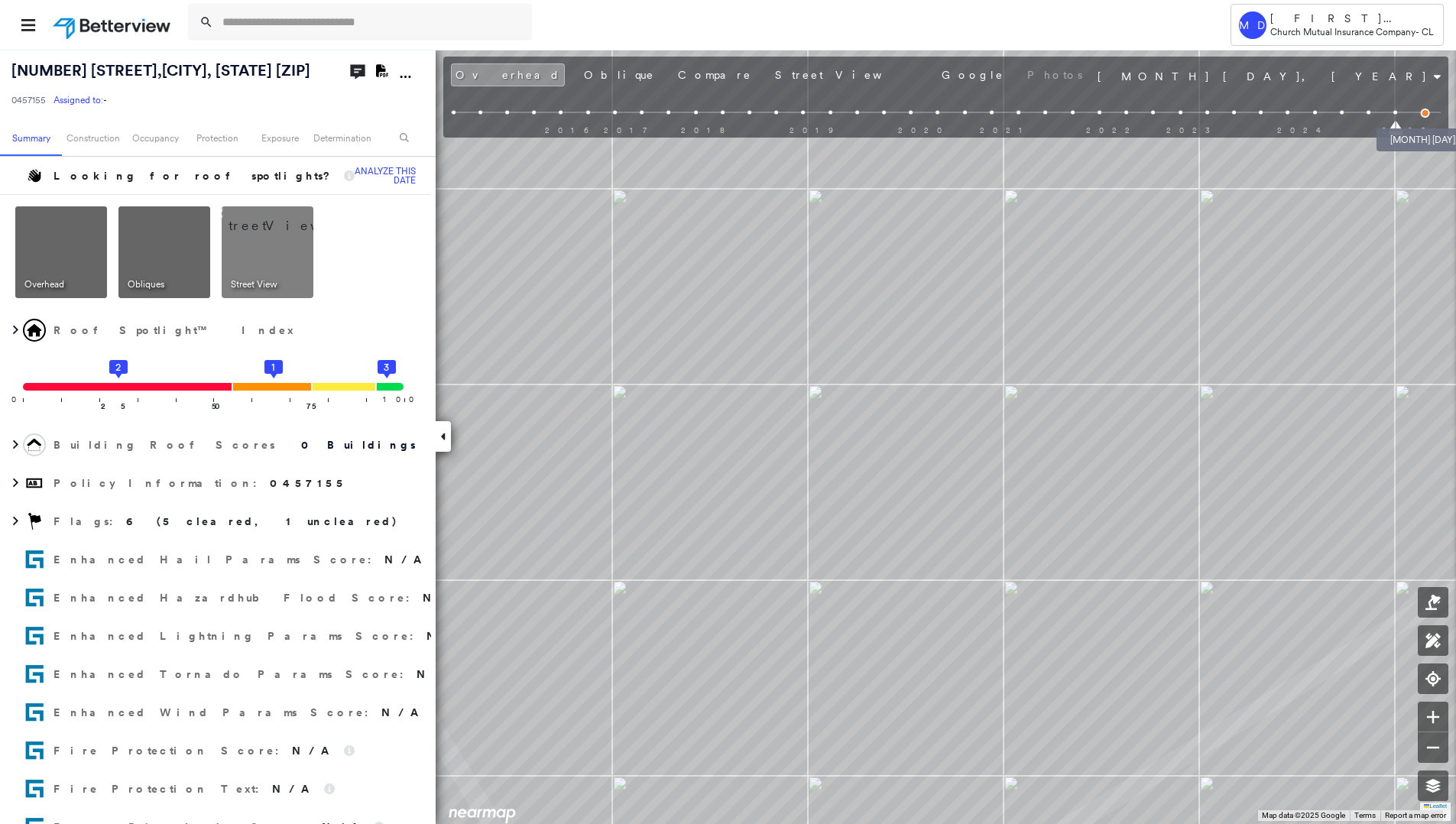 click at bounding box center (1425, 113) 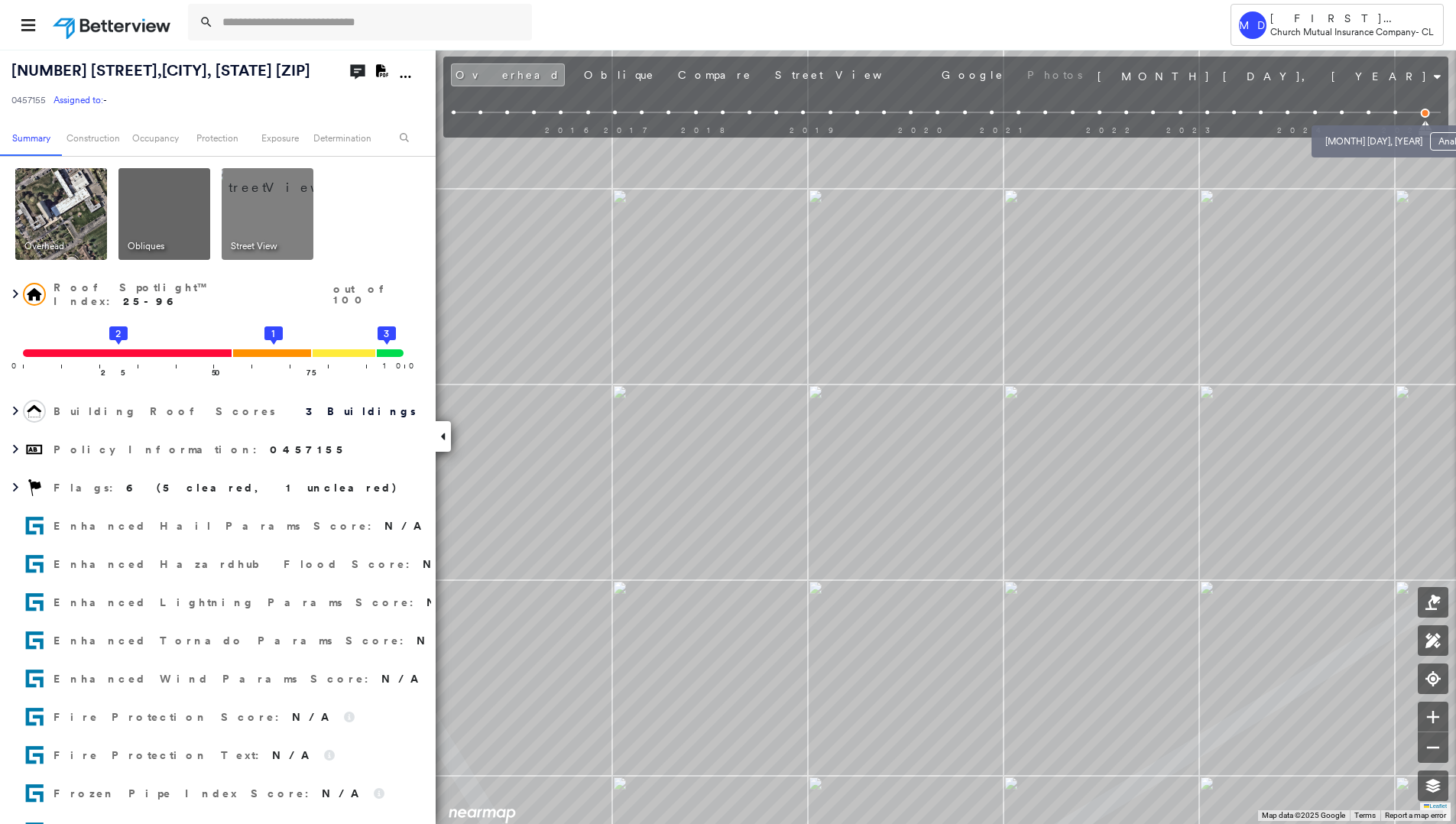click at bounding box center [1368, 112] 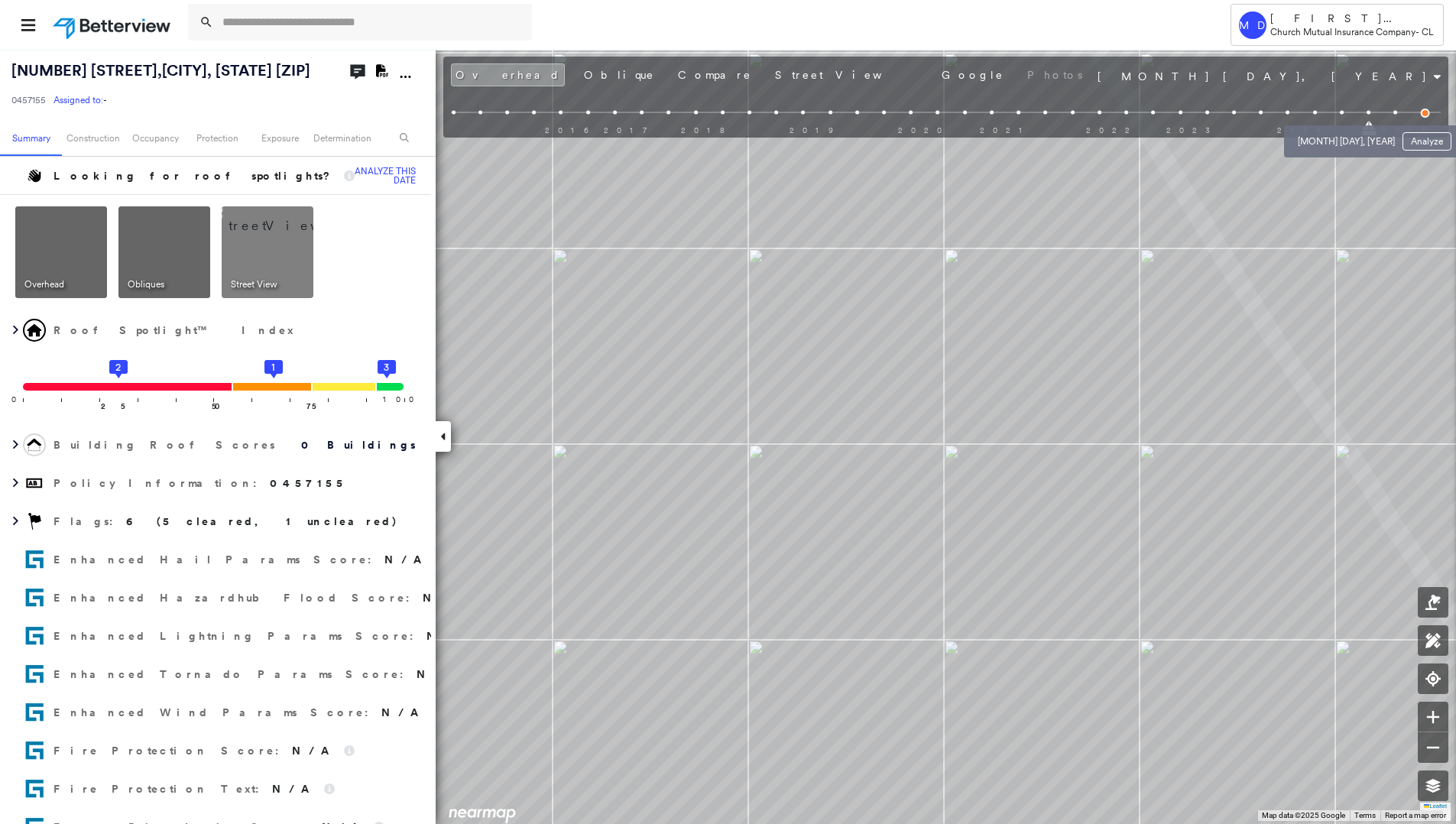 click on "[MONTH] [DAY], [YEAR] Analyze" at bounding box center [1374, 137] 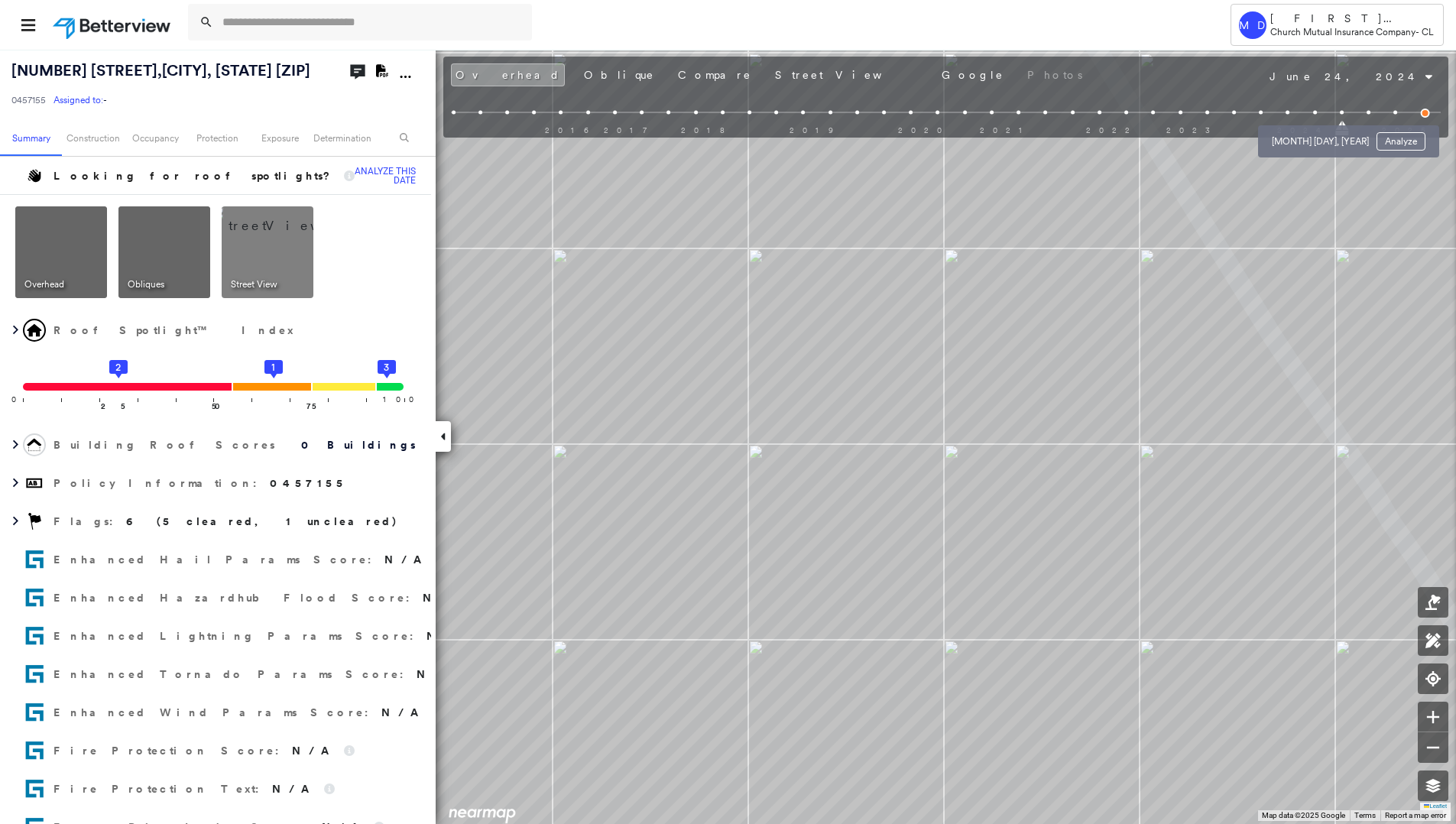 click at bounding box center (1315, 112) 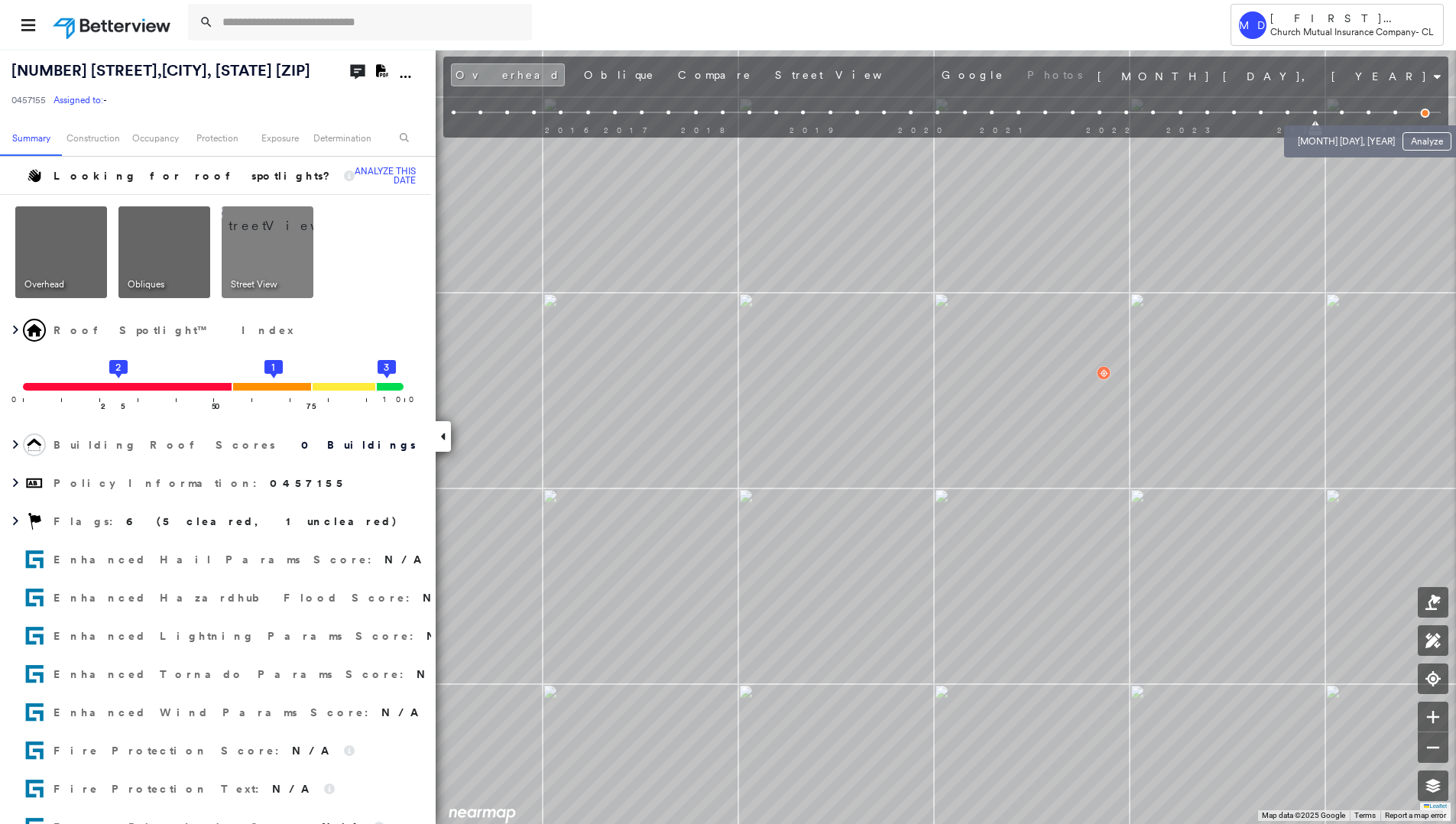 click at bounding box center [1341, 112] 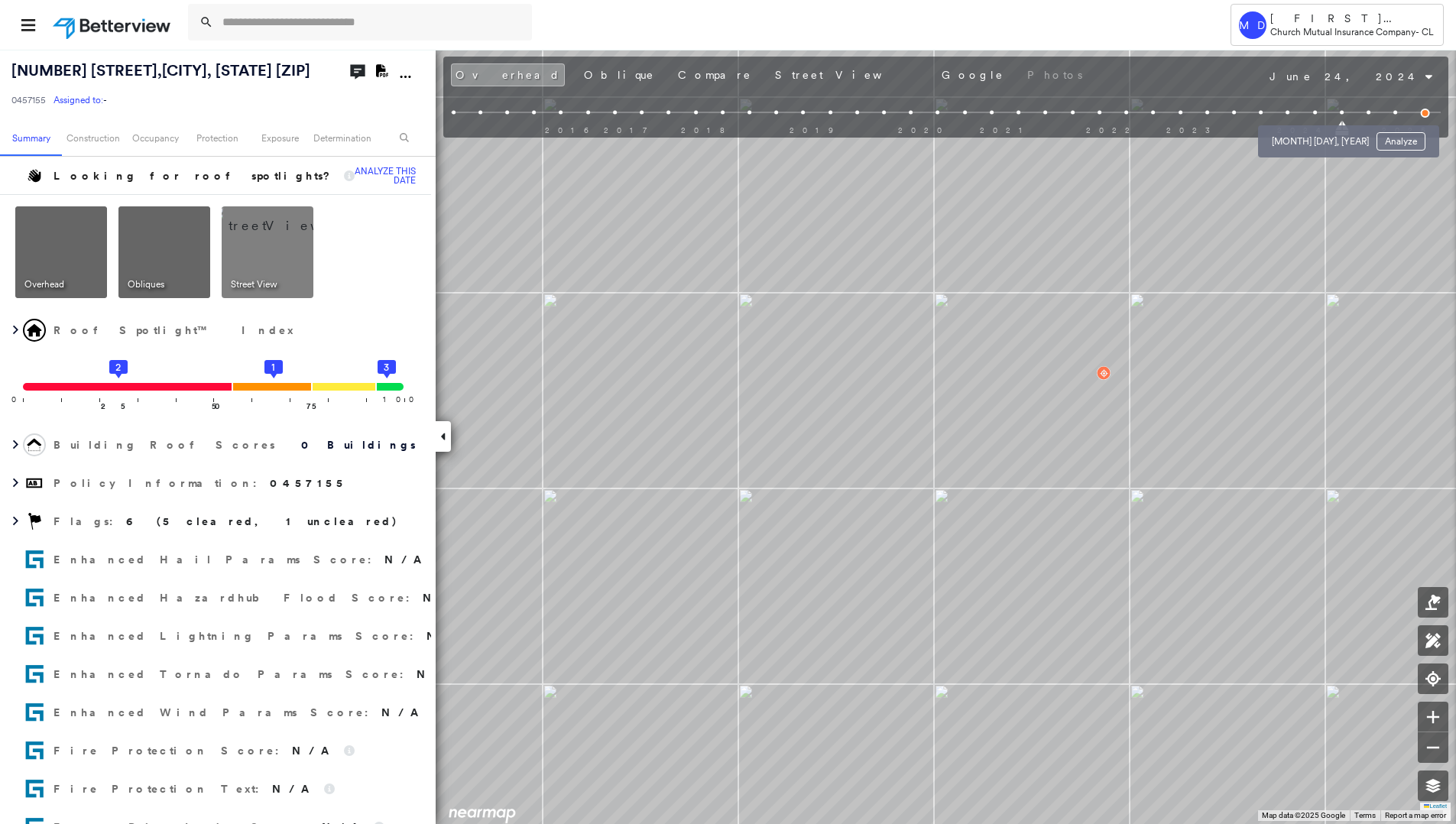 click at bounding box center [1315, 112] 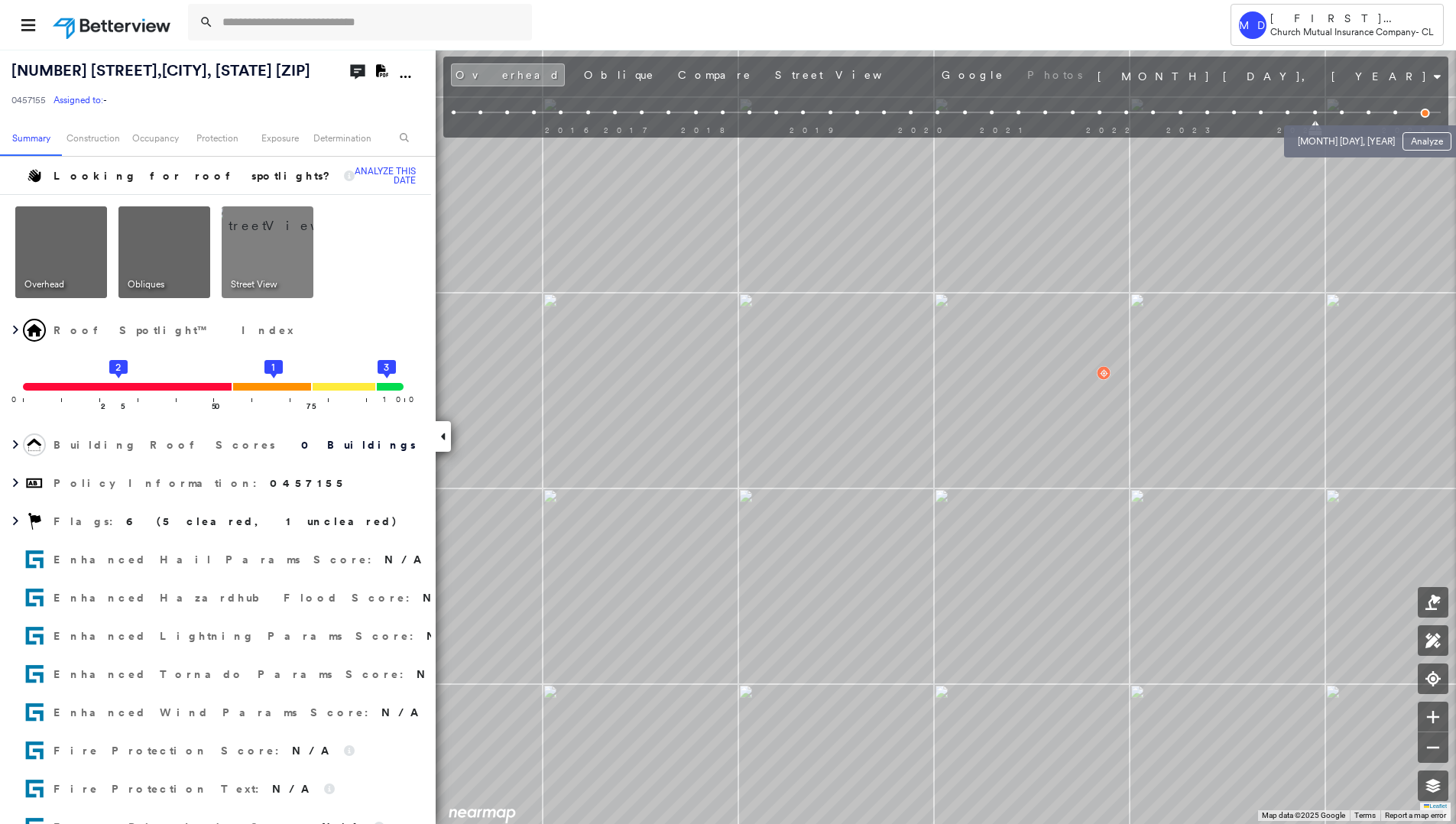 click at bounding box center [1341, 112] 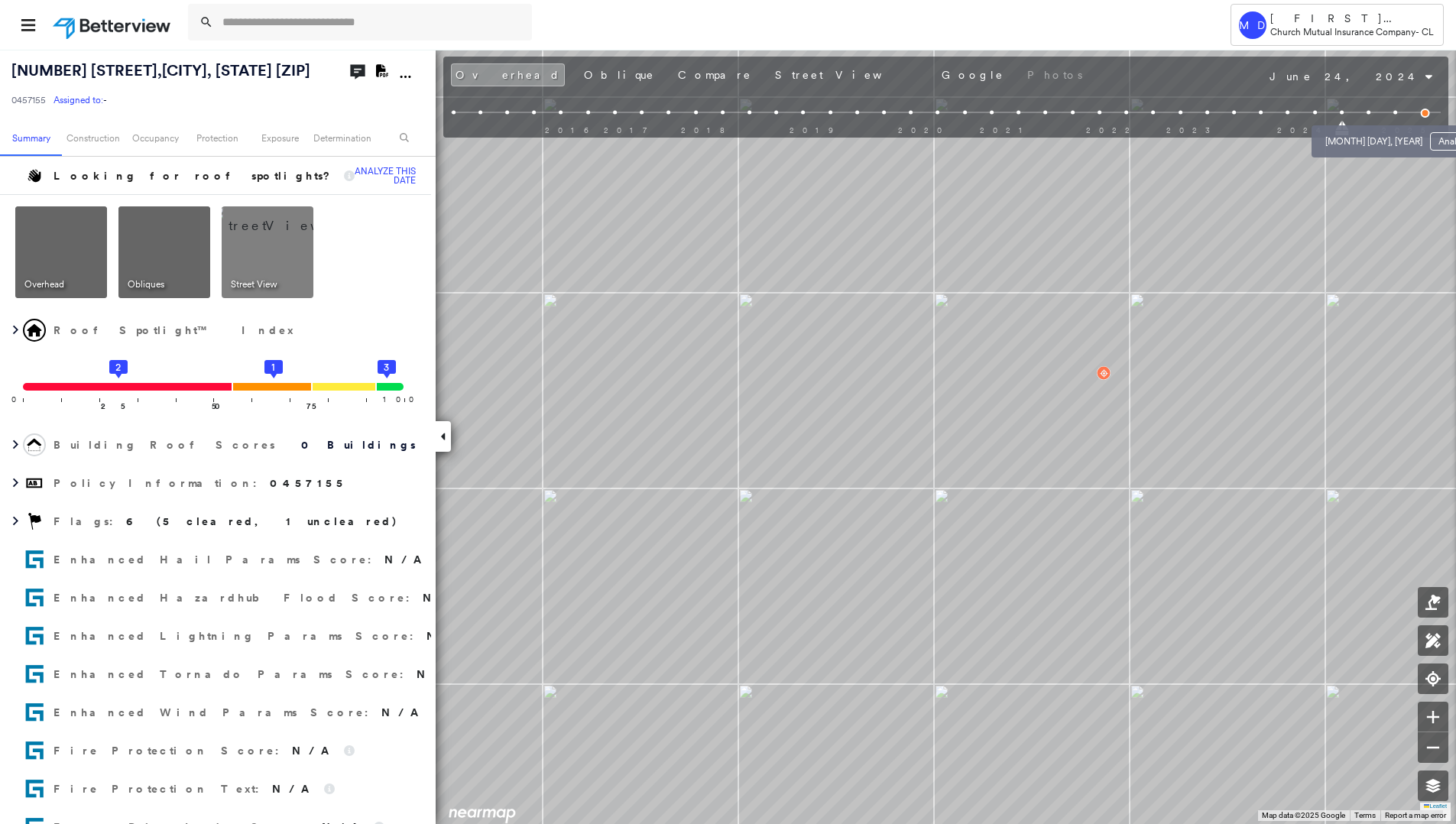 click at bounding box center [1368, 112] 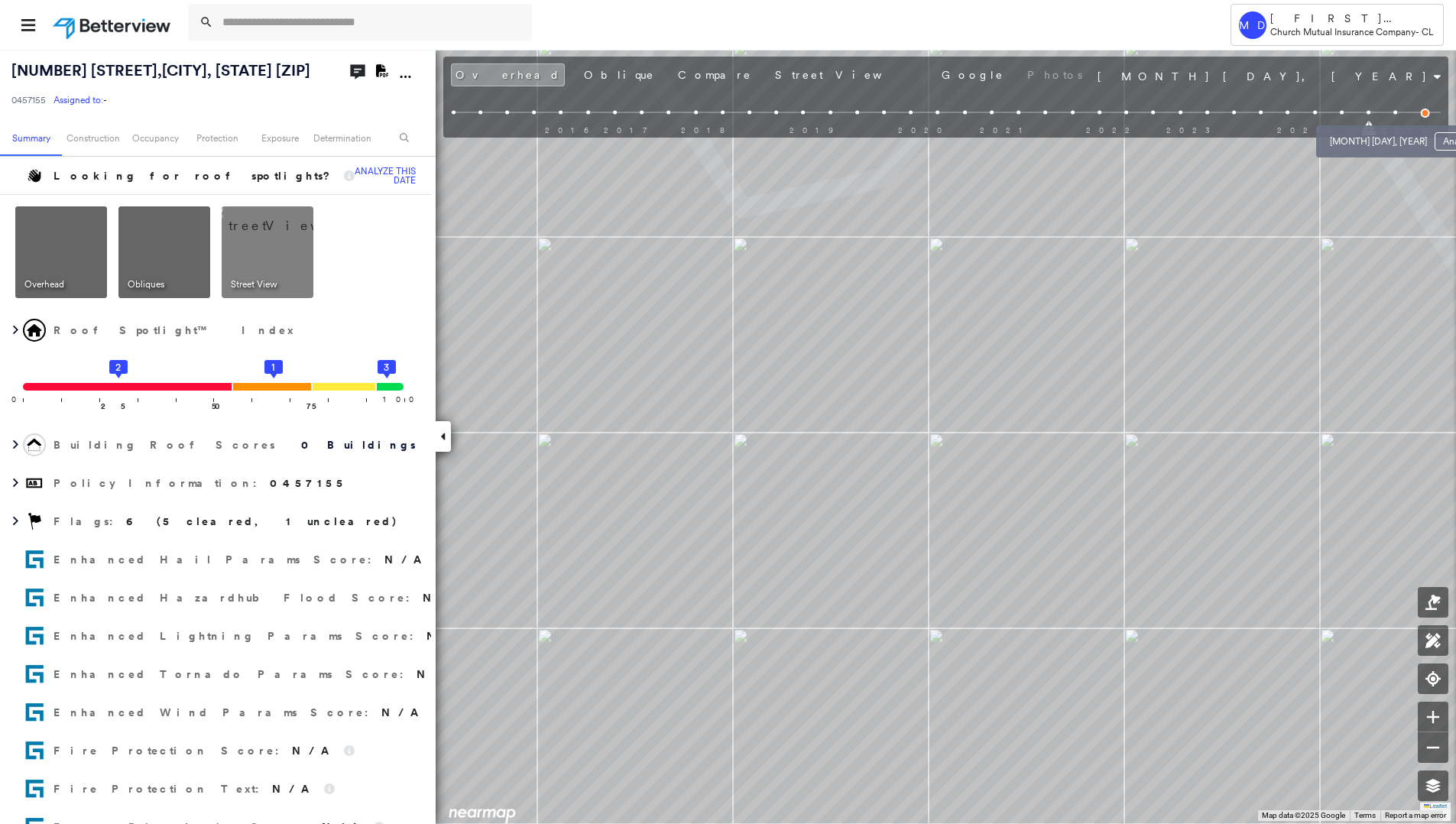 click at bounding box center [1395, 112] 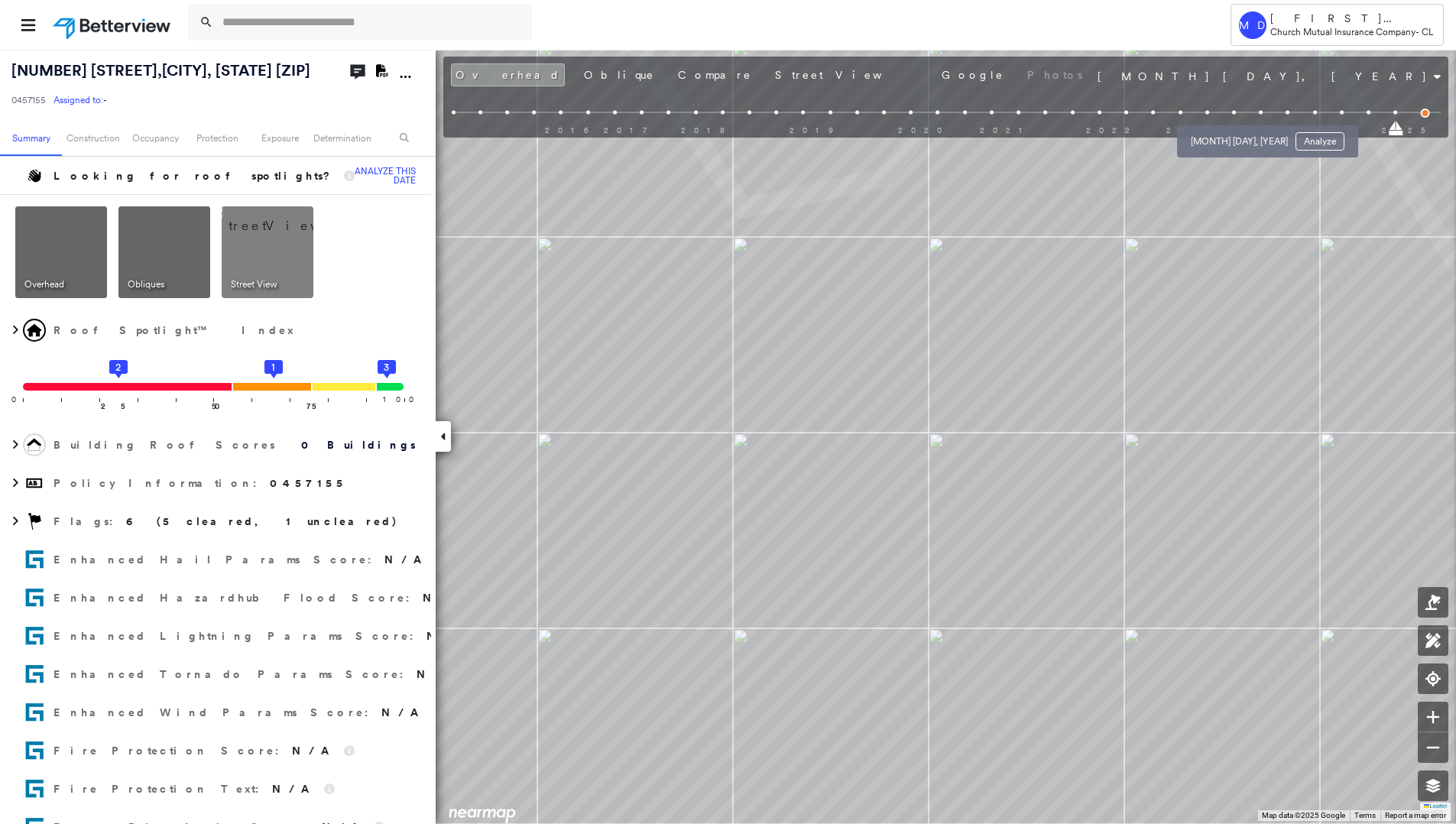click at bounding box center [1234, 112] 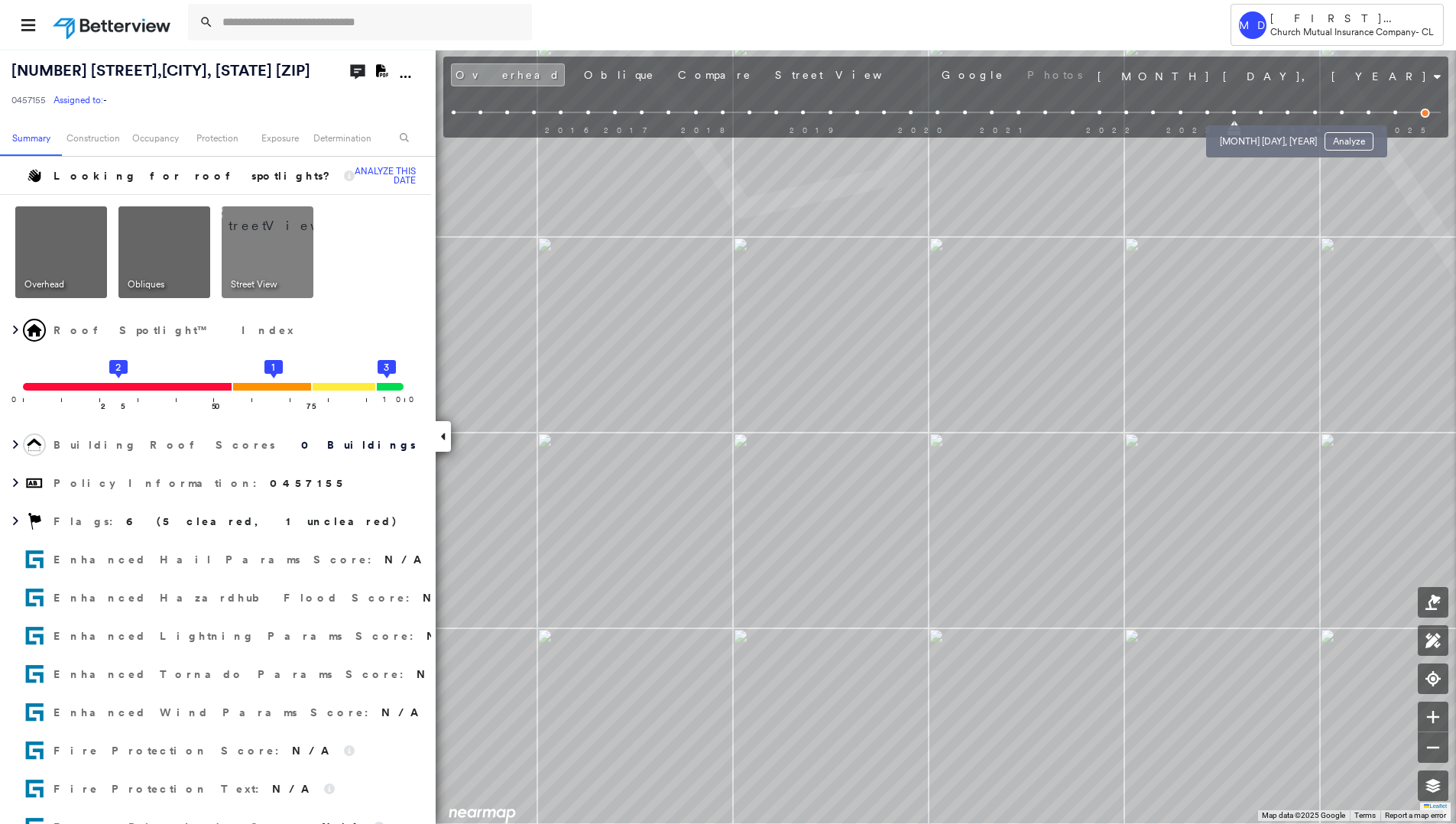 click at bounding box center (1260, 112) 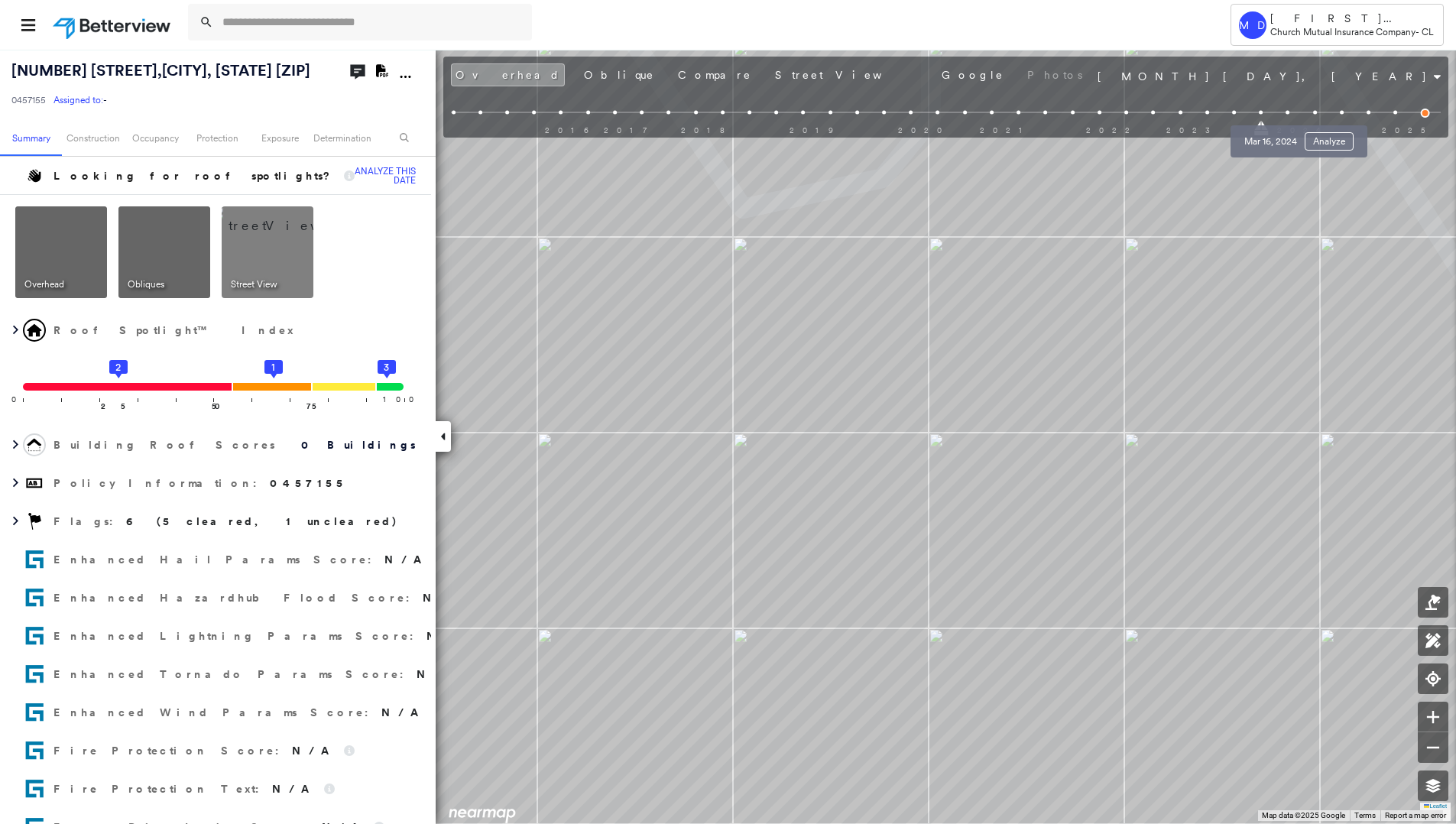 click at bounding box center (1287, 112) 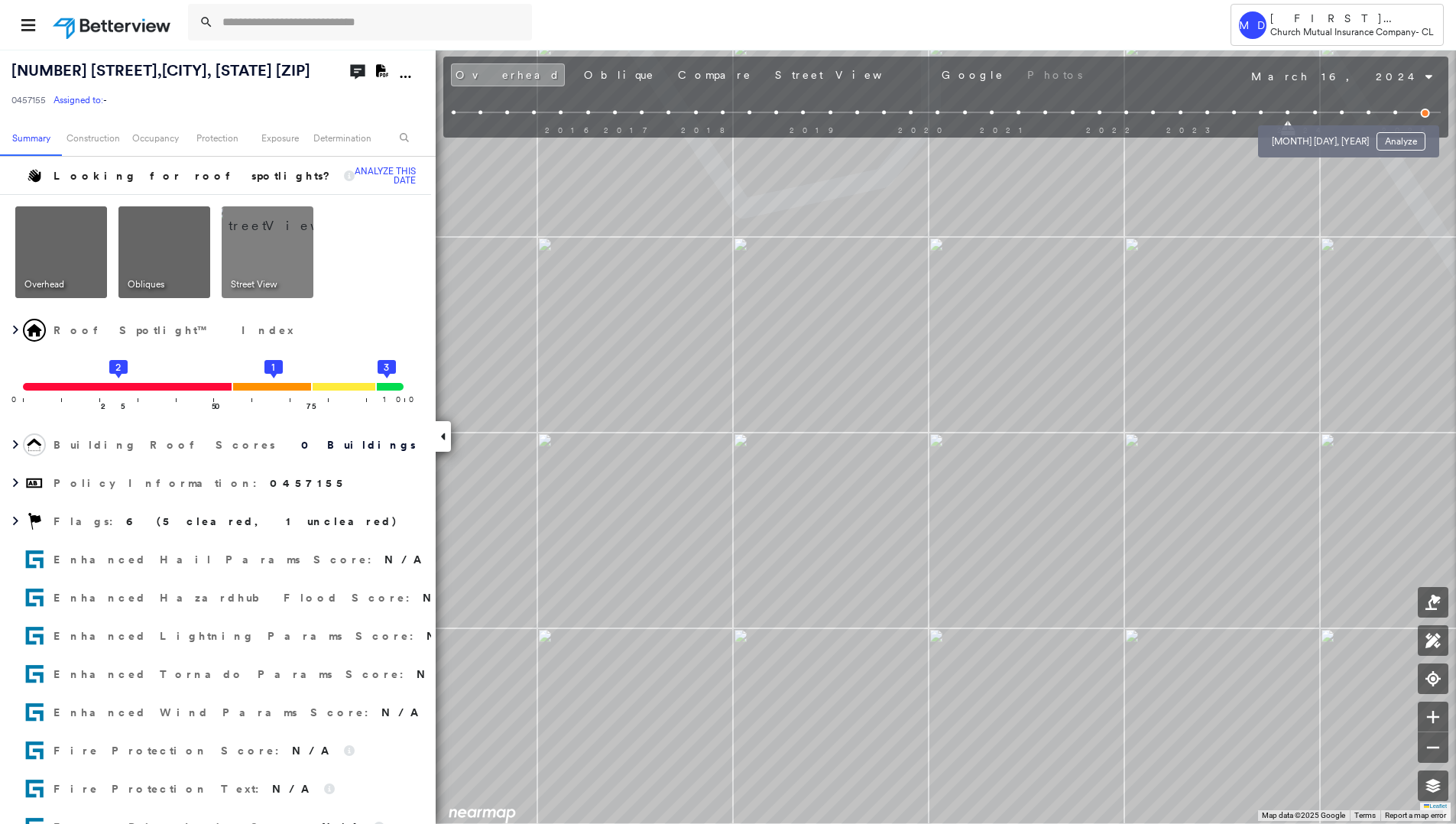 click at bounding box center [1315, 112] 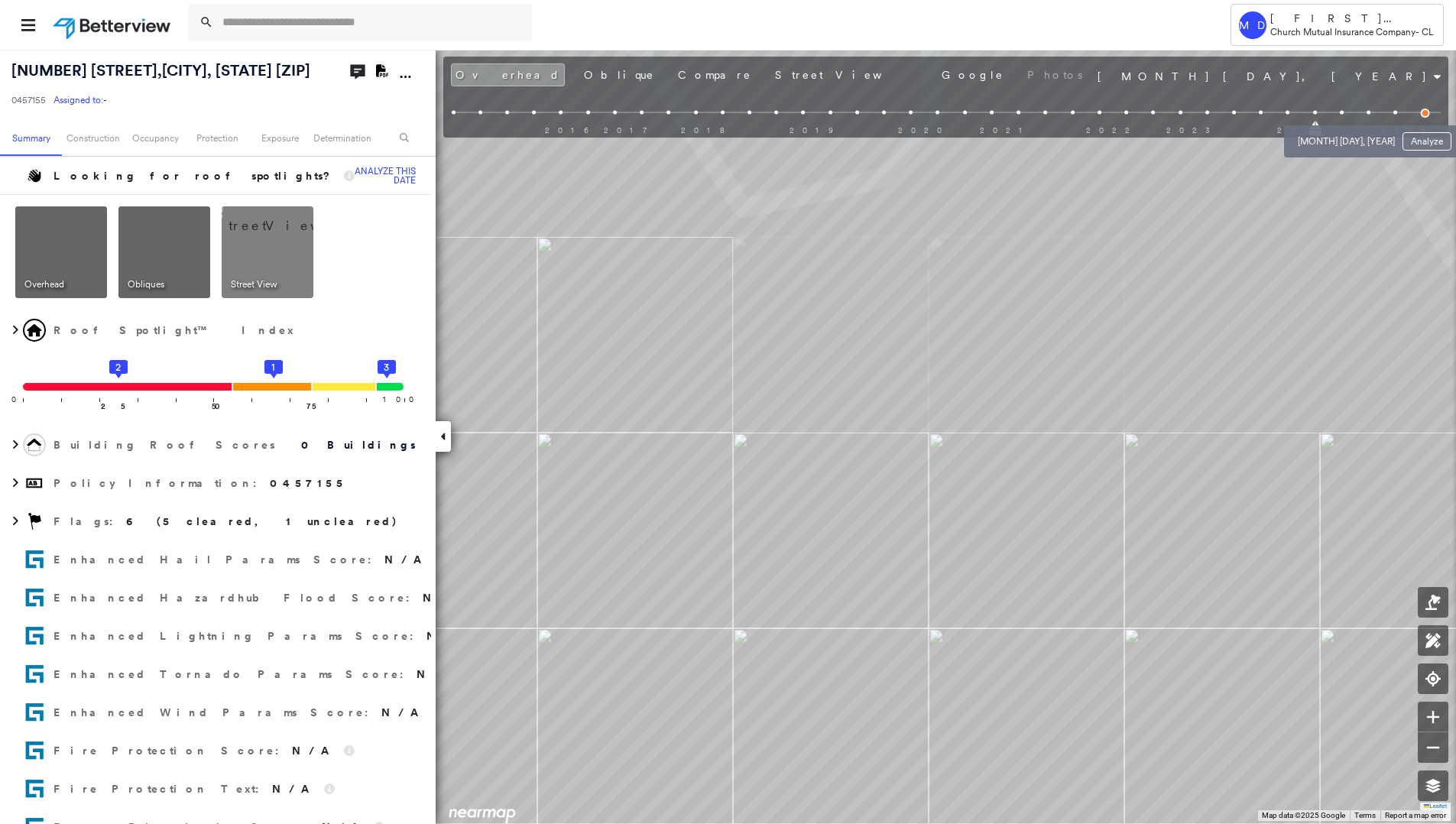 click at bounding box center (1341, 112) 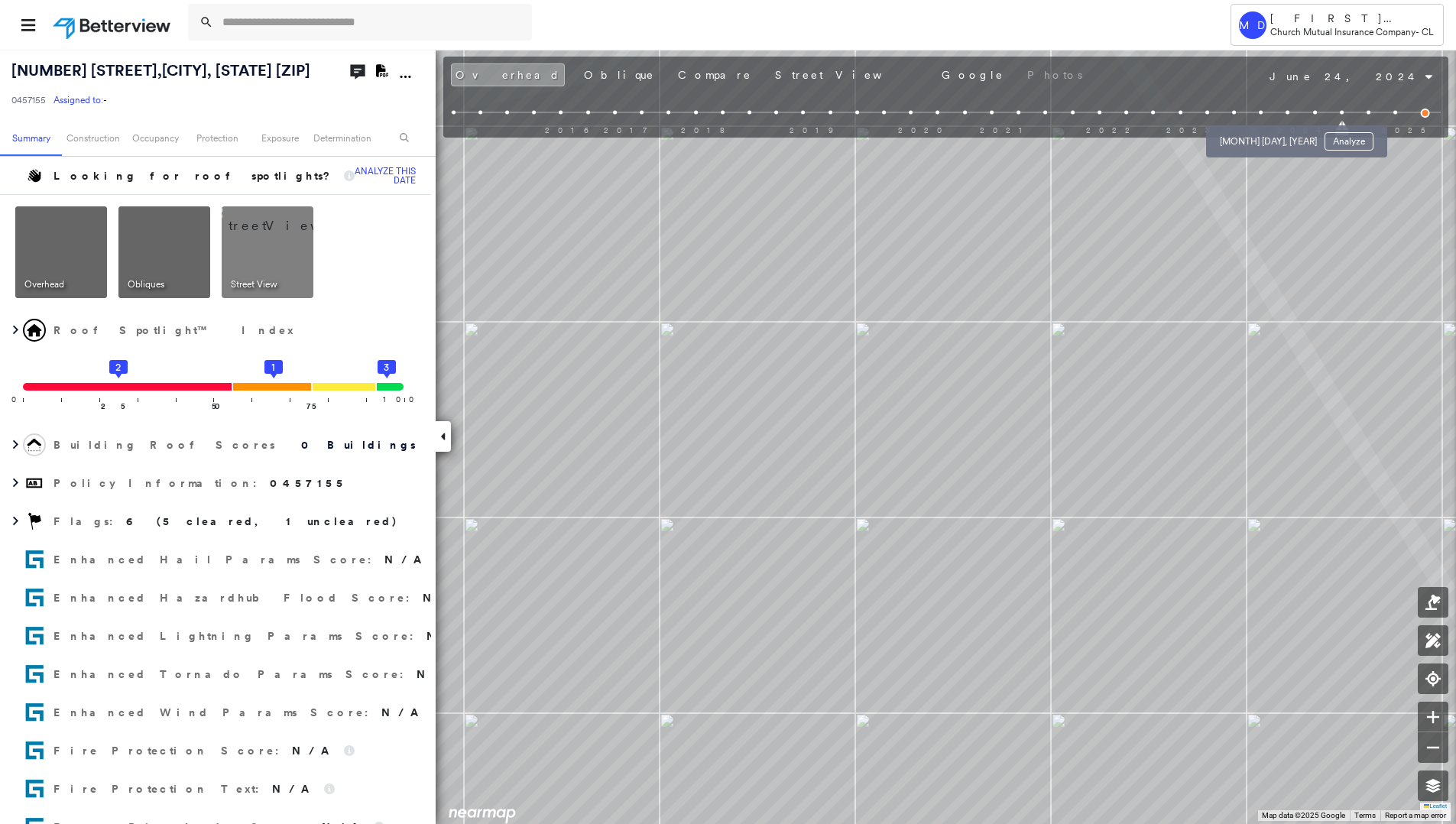 click on "[MONTH] [DAY], [YEAR] Analyze" at bounding box center [1296, 137] 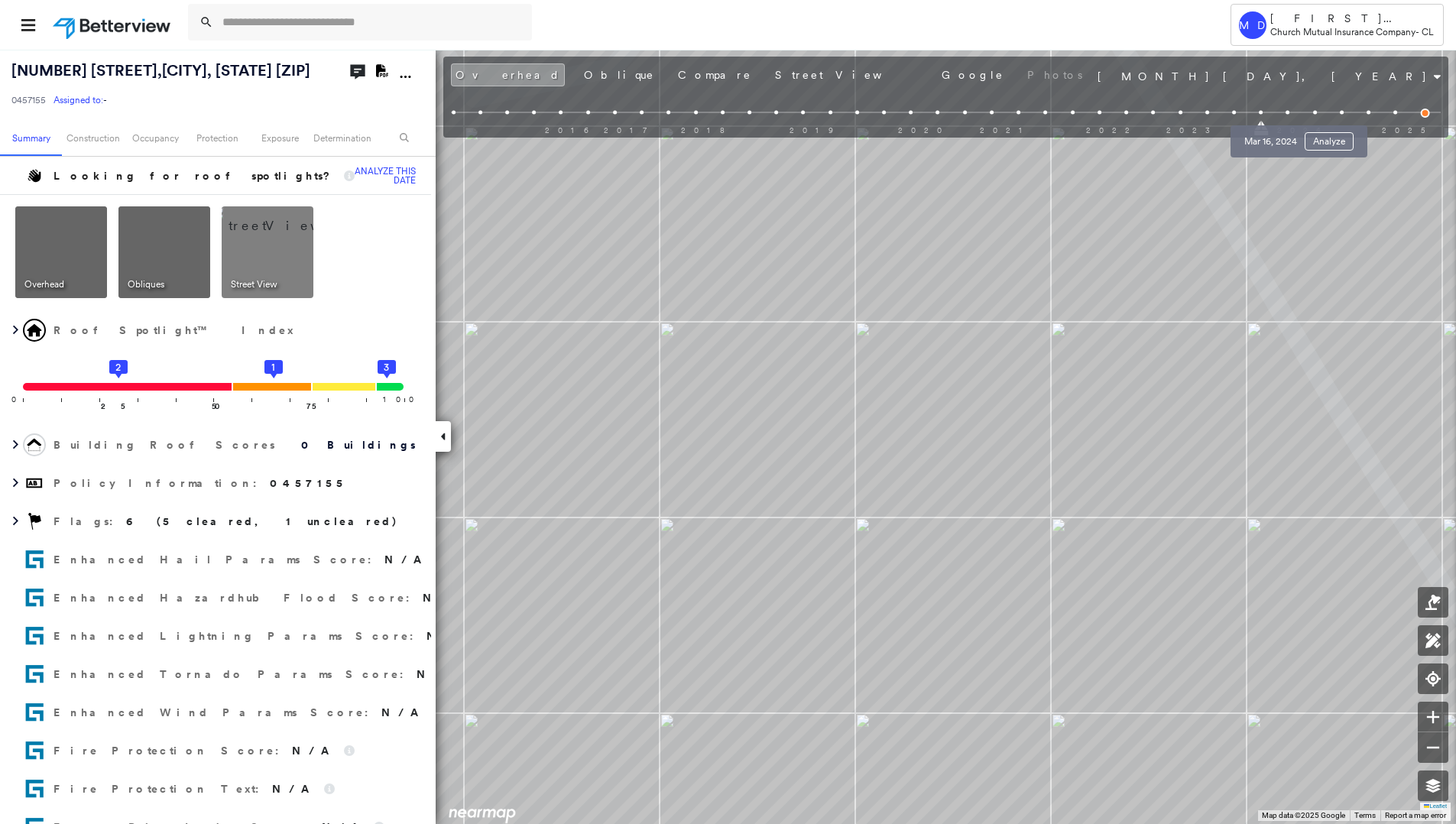 click at bounding box center [1287, 112] 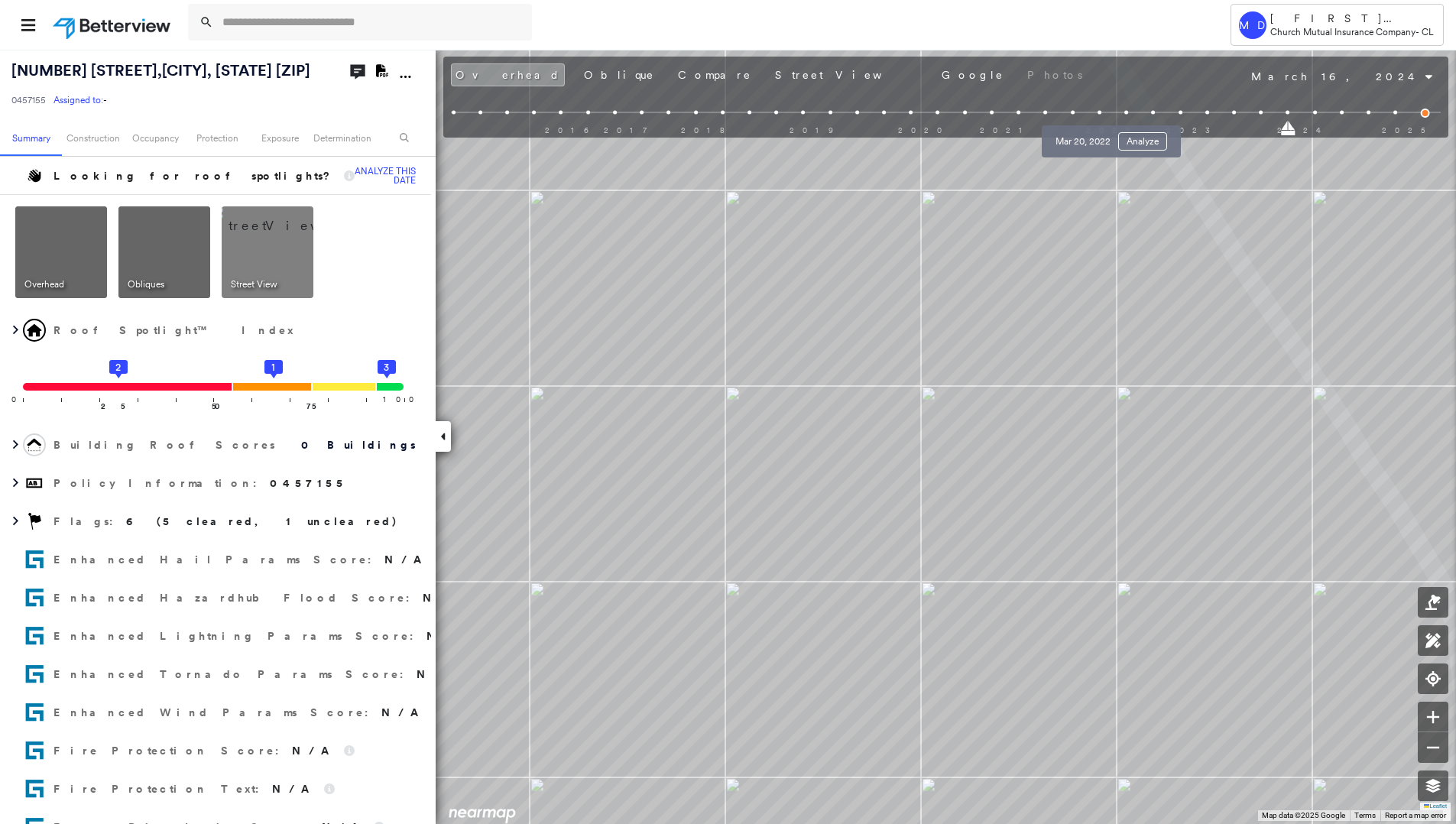 click at bounding box center (1099, 112) 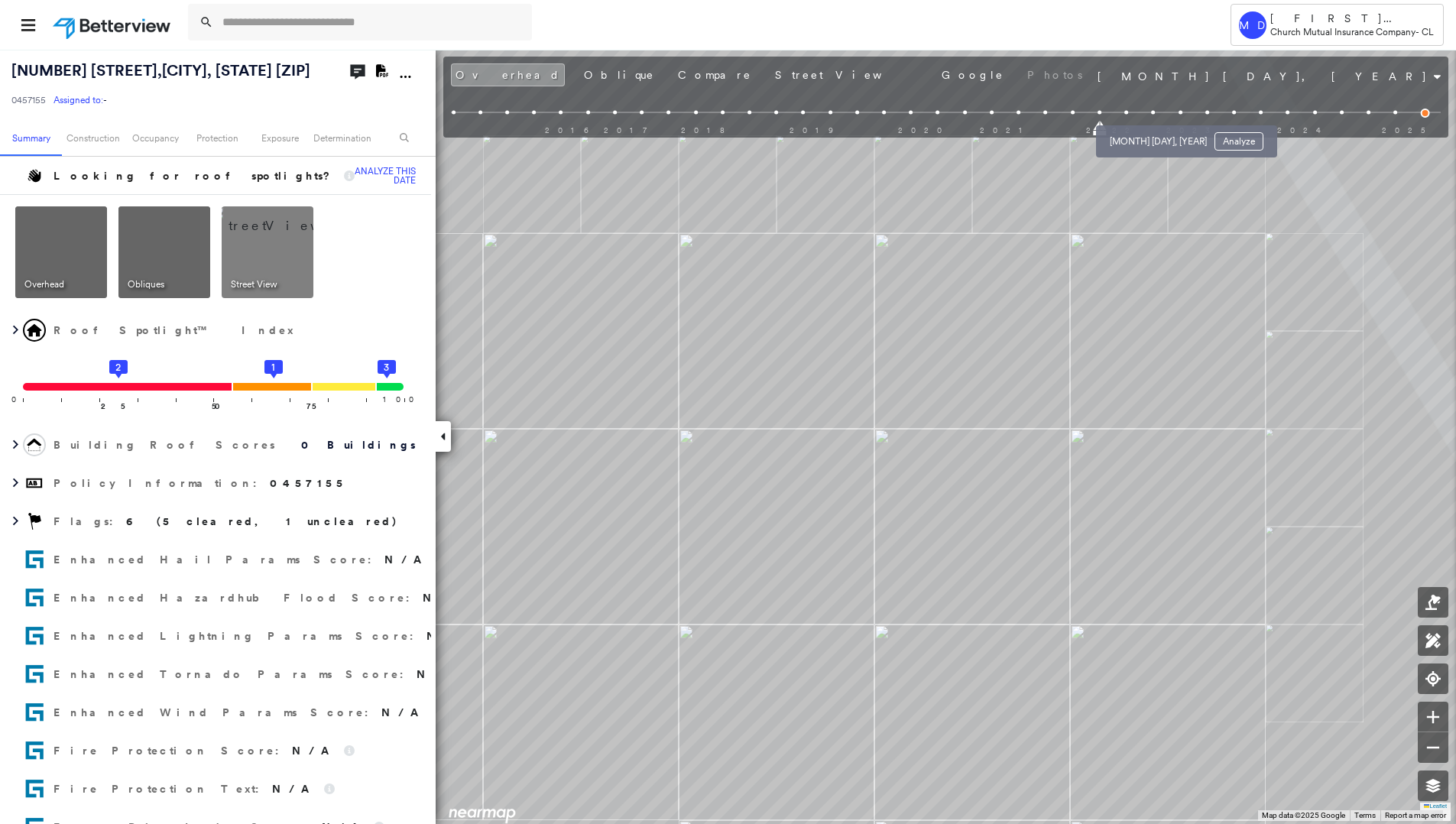 click at bounding box center [1153, 112] 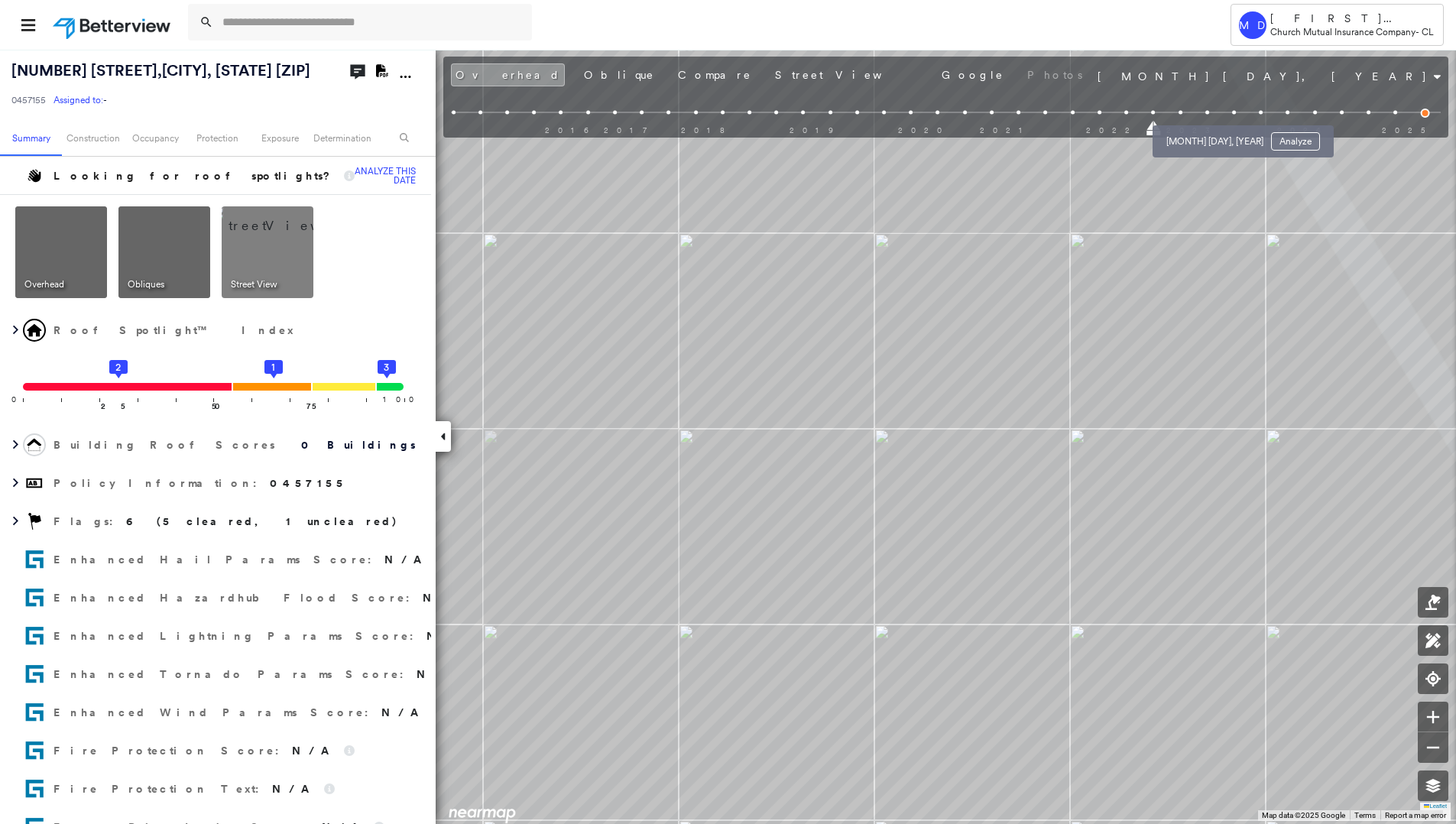 click at bounding box center (1207, 112) 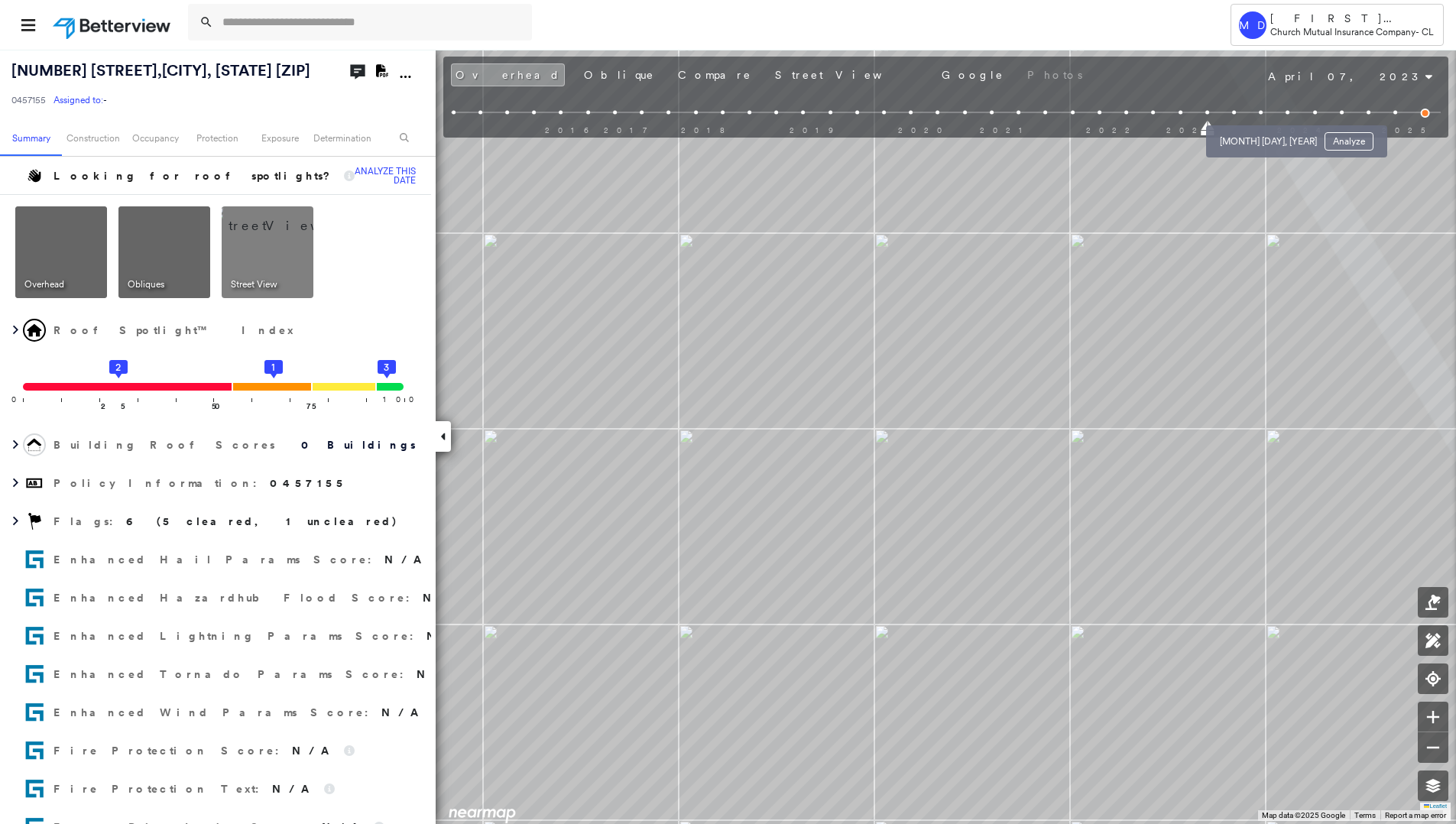 click at bounding box center [1260, 112] 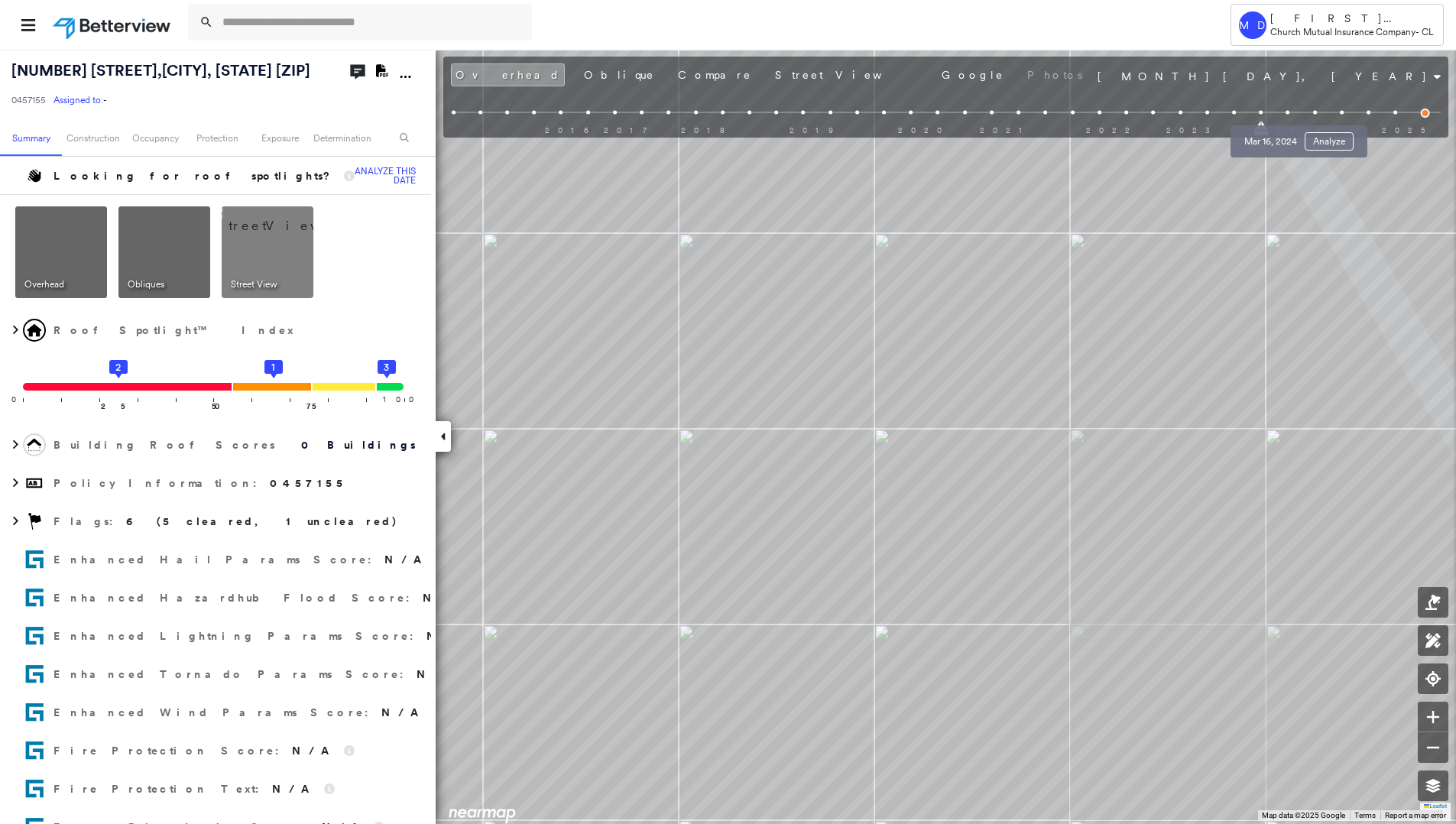 click at bounding box center [1287, 112] 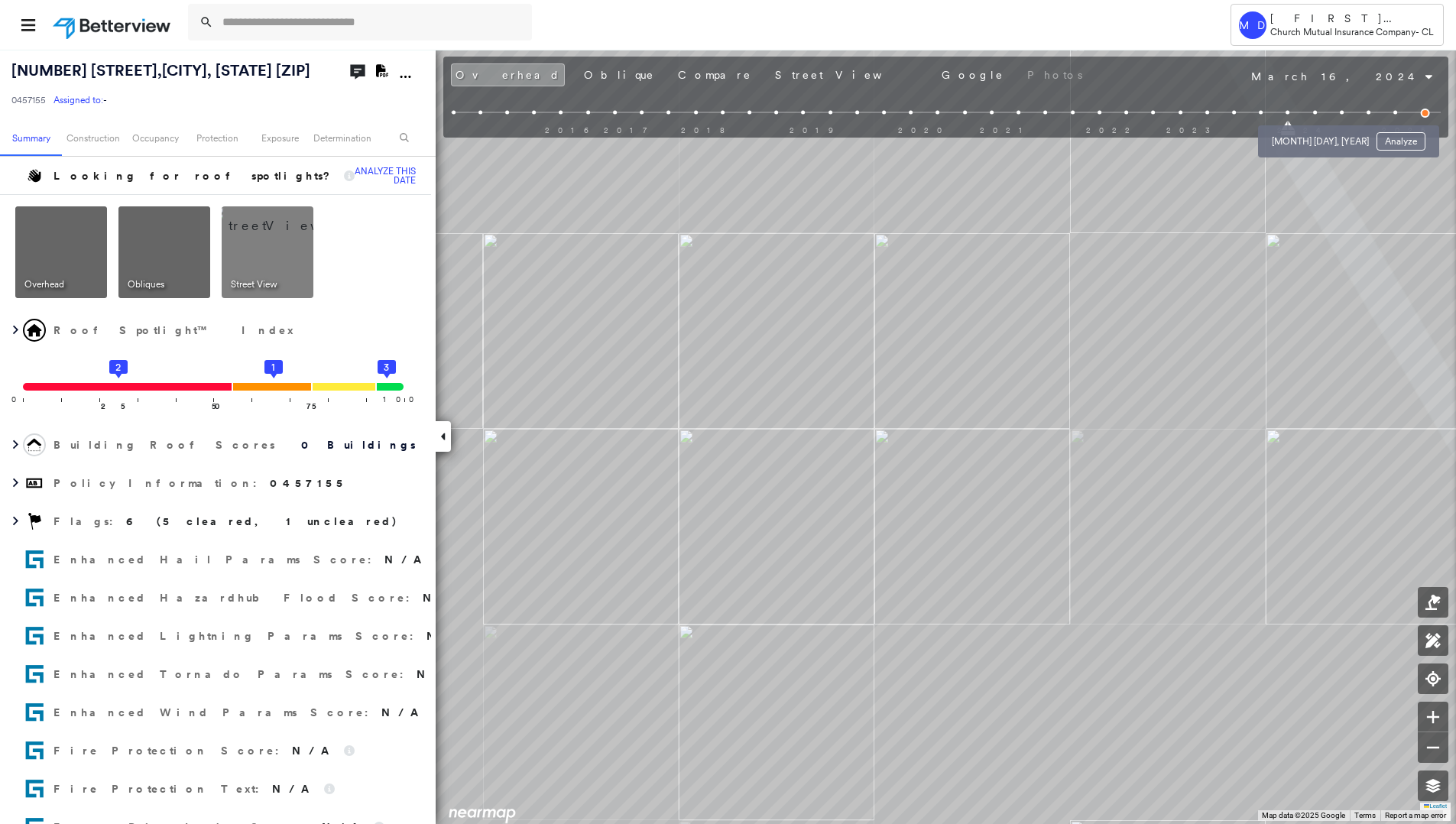 click at bounding box center (1315, 112) 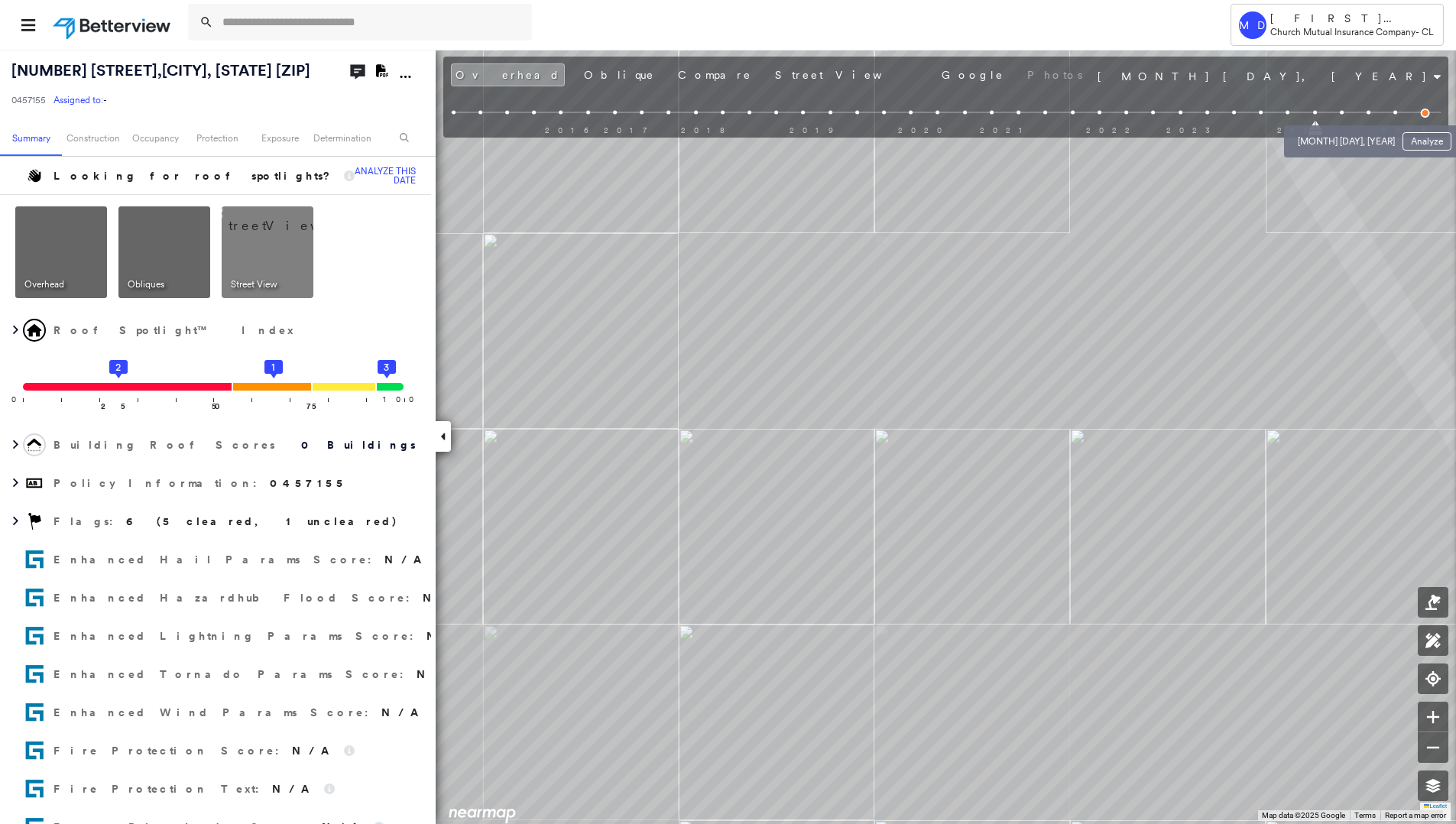 click at bounding box center (1341, 112) 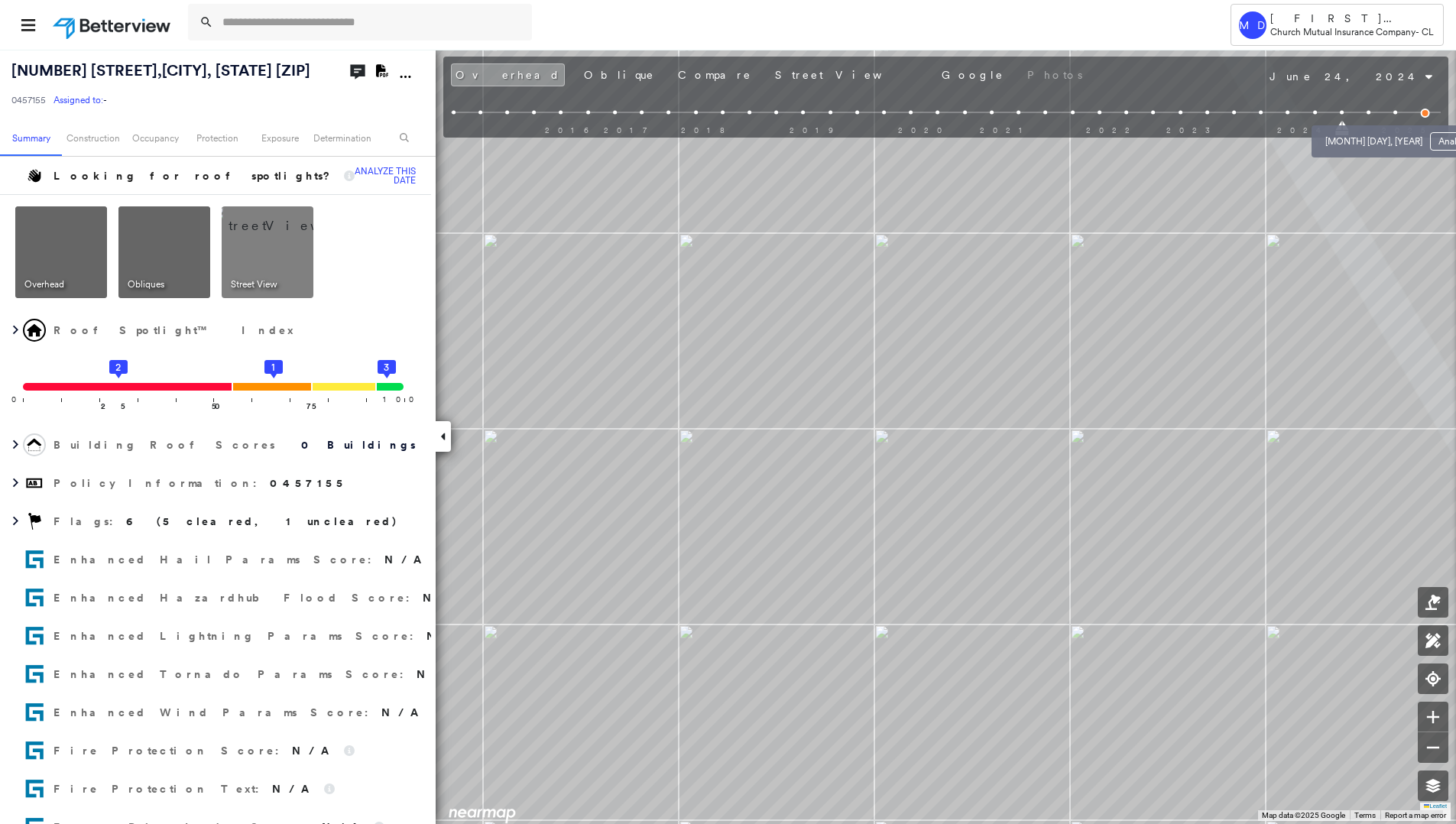 click at bounding box center (1368, 112) 